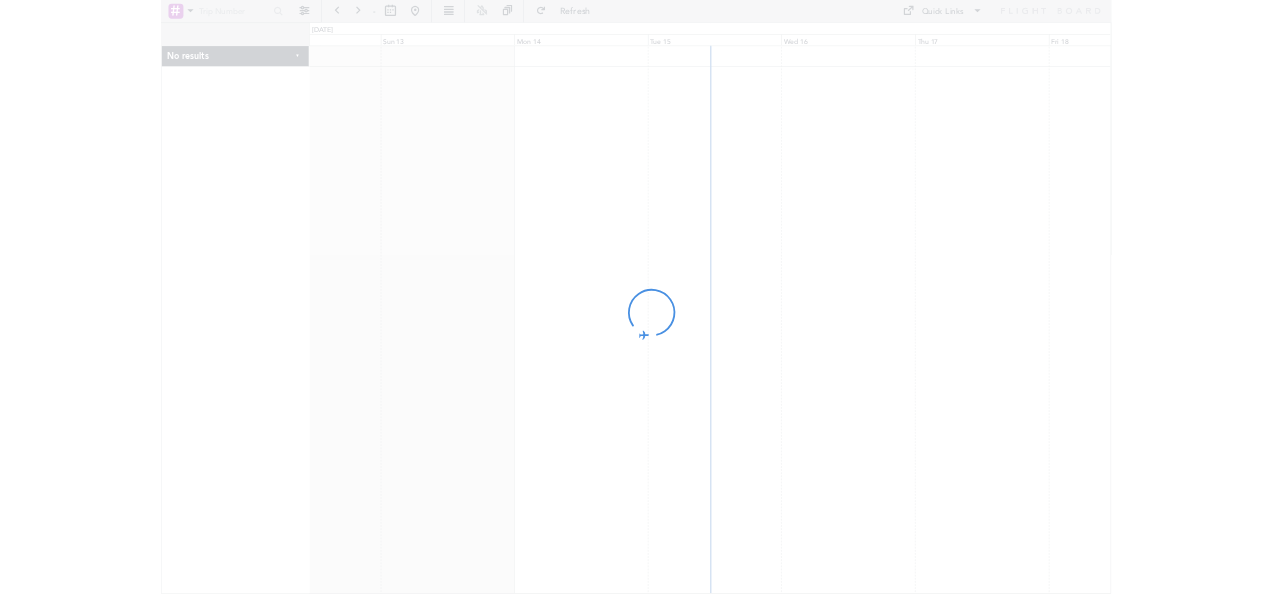 scroll, scrollTop: 0, scrollLeft: 0, axis: both 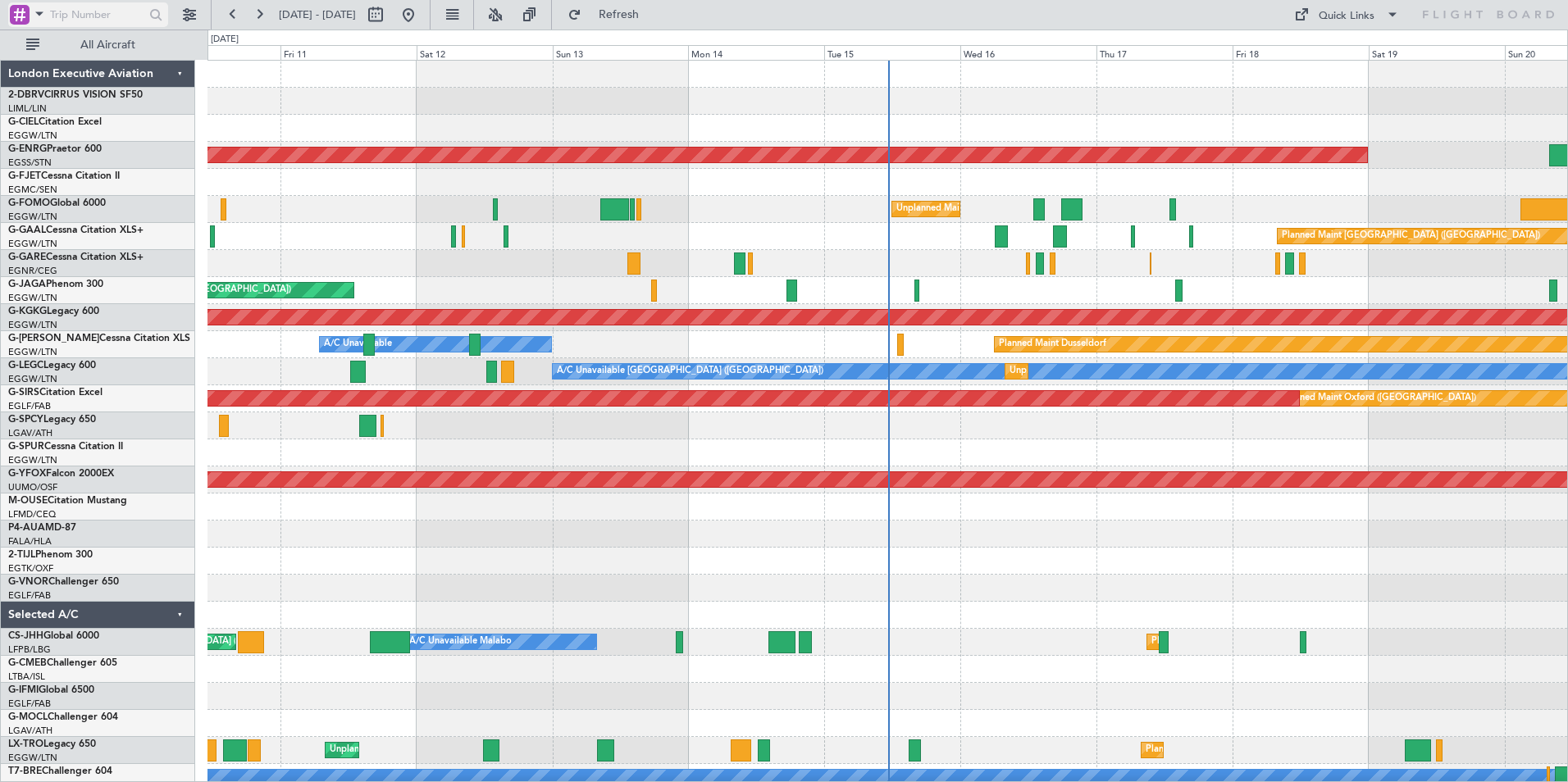 click at bounding box center (39, 13) 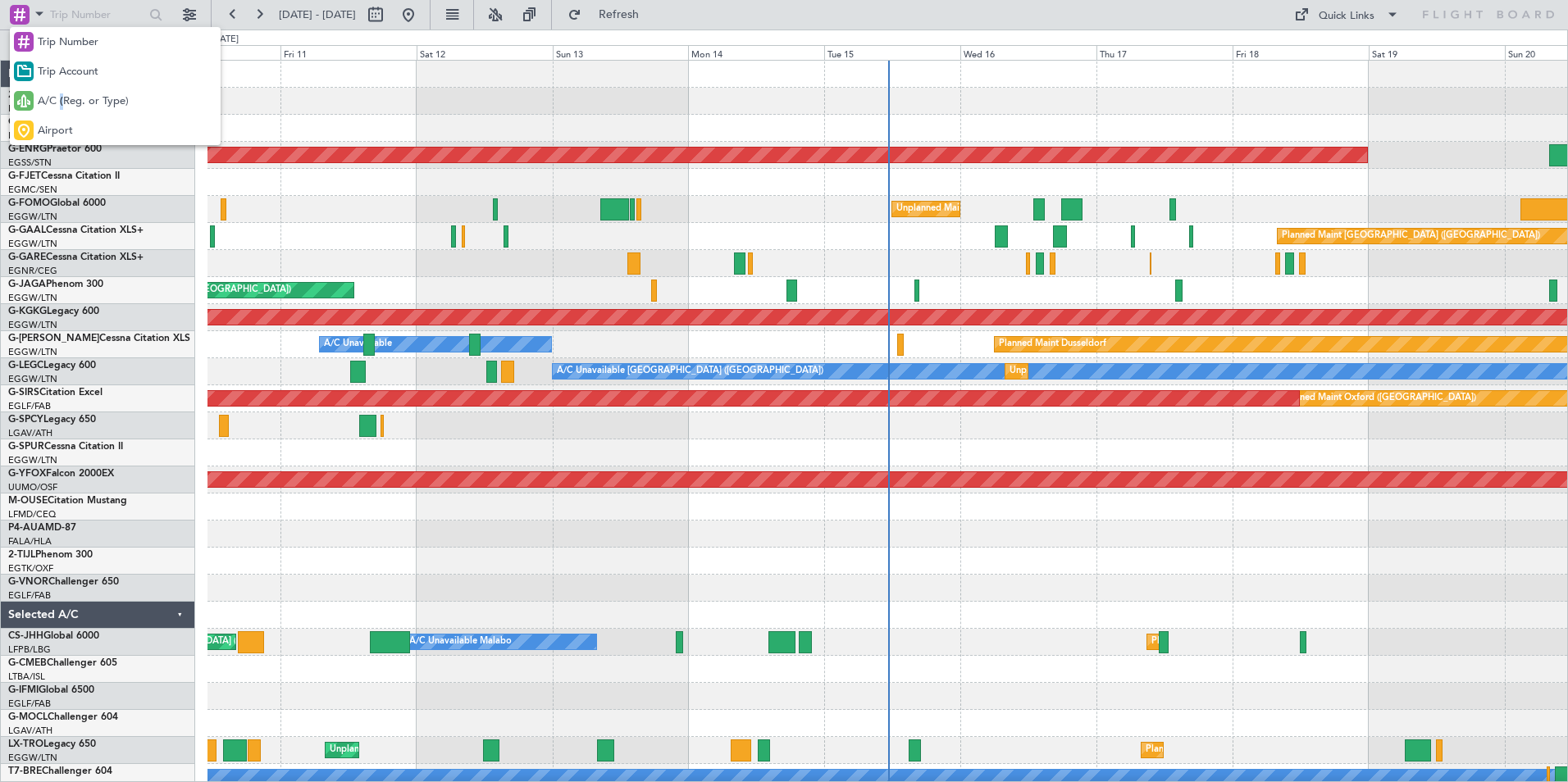 drag, startPoint x: 62, startPoint y: 105, endPoint x: 62, endPoint y: 77, distance: 28 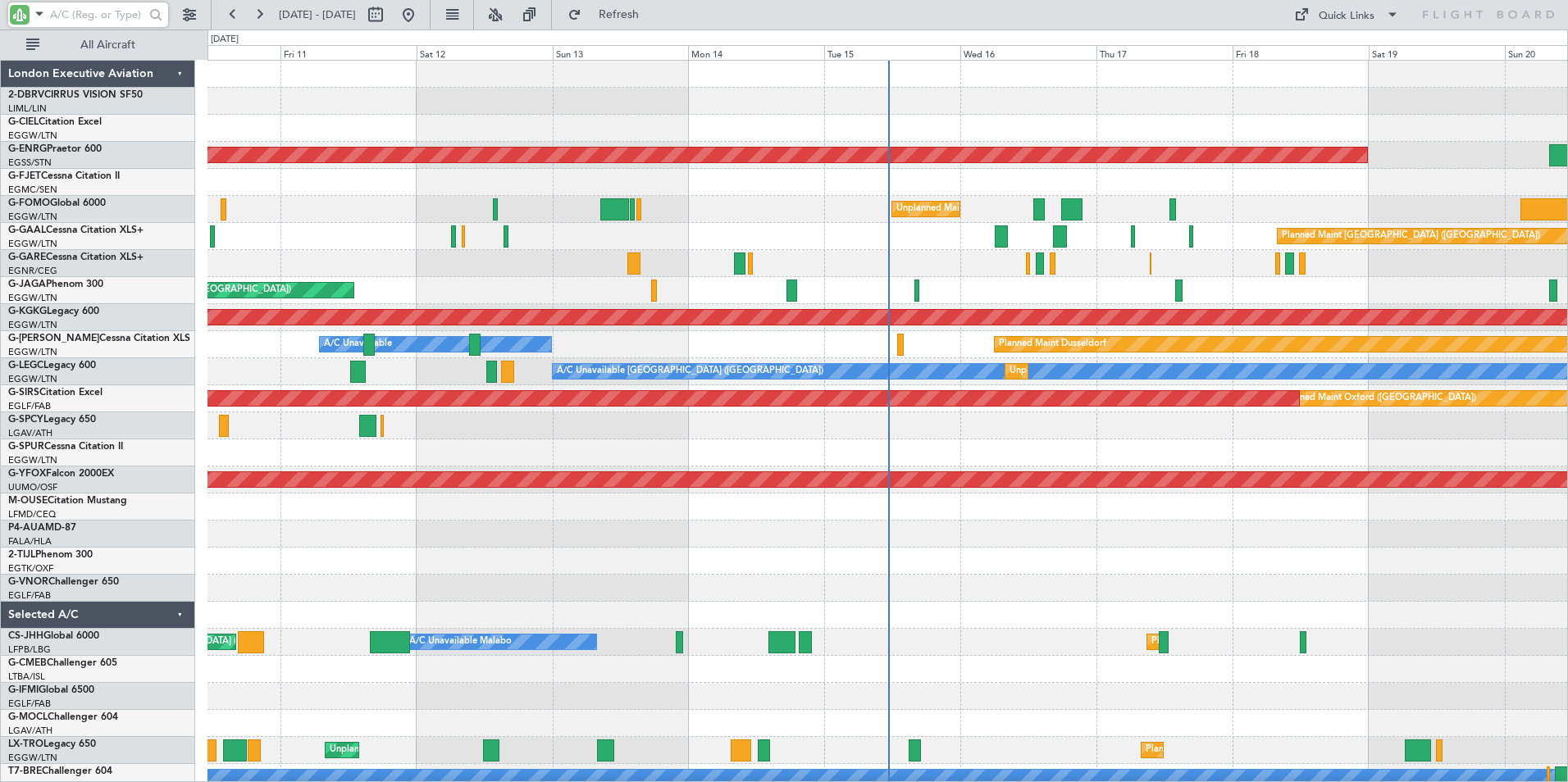 drag, startPoint x: 62, startPoint y: 77, endPoint x: 62, endPoint y: 15, distance: 62 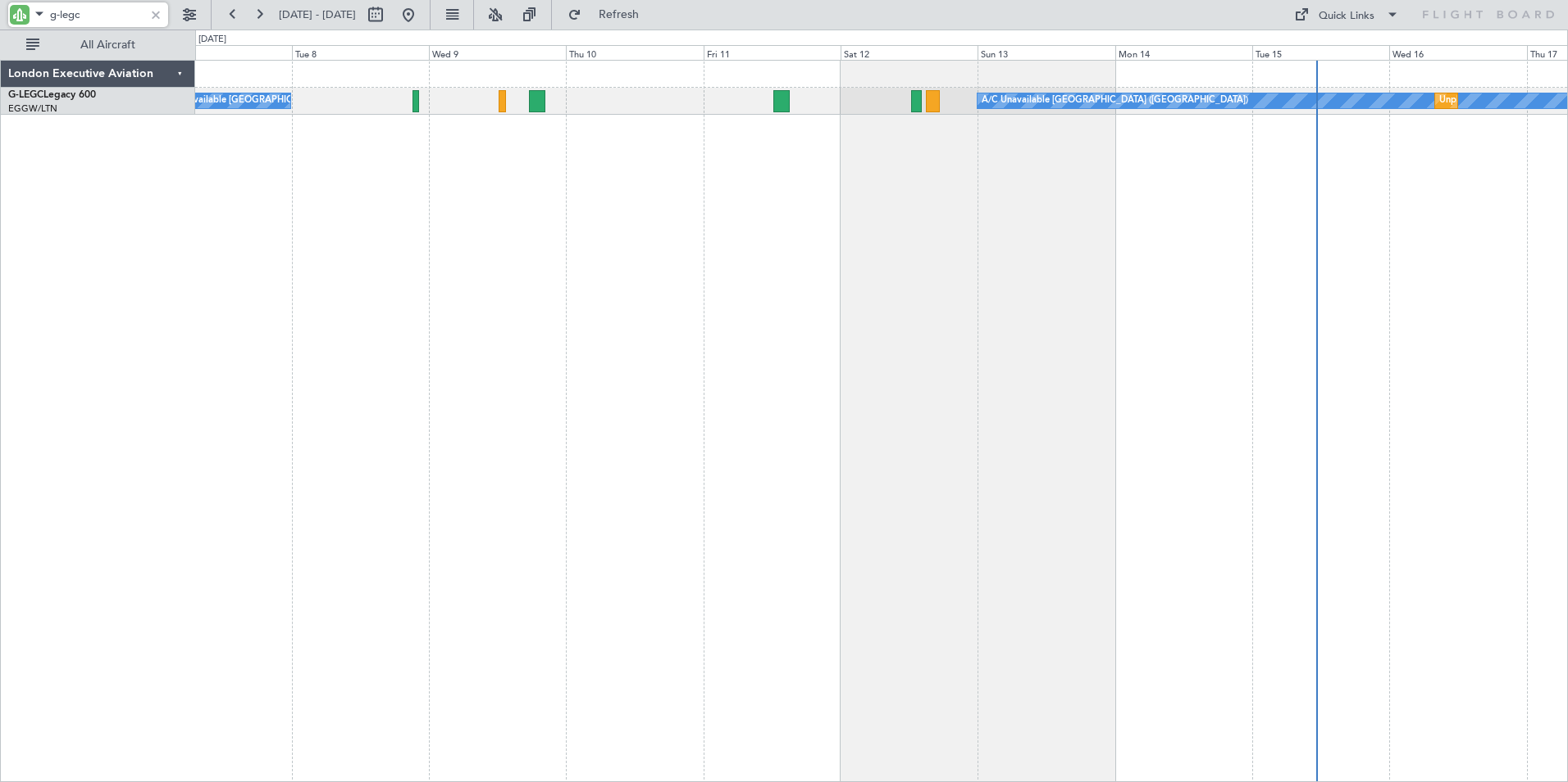 click on "A/C Unavailable [GEOGRAPHIC_DATA] ([GEOGRAPHIC_DATA])
Unplanned Maint [GEOGRAPHIC_DATA] ([GEOGRAPHIC_DATA])
A/C Unavailable [GEOGRAPHIC_DATA] ([GEOGRAPHIC_DATA])" 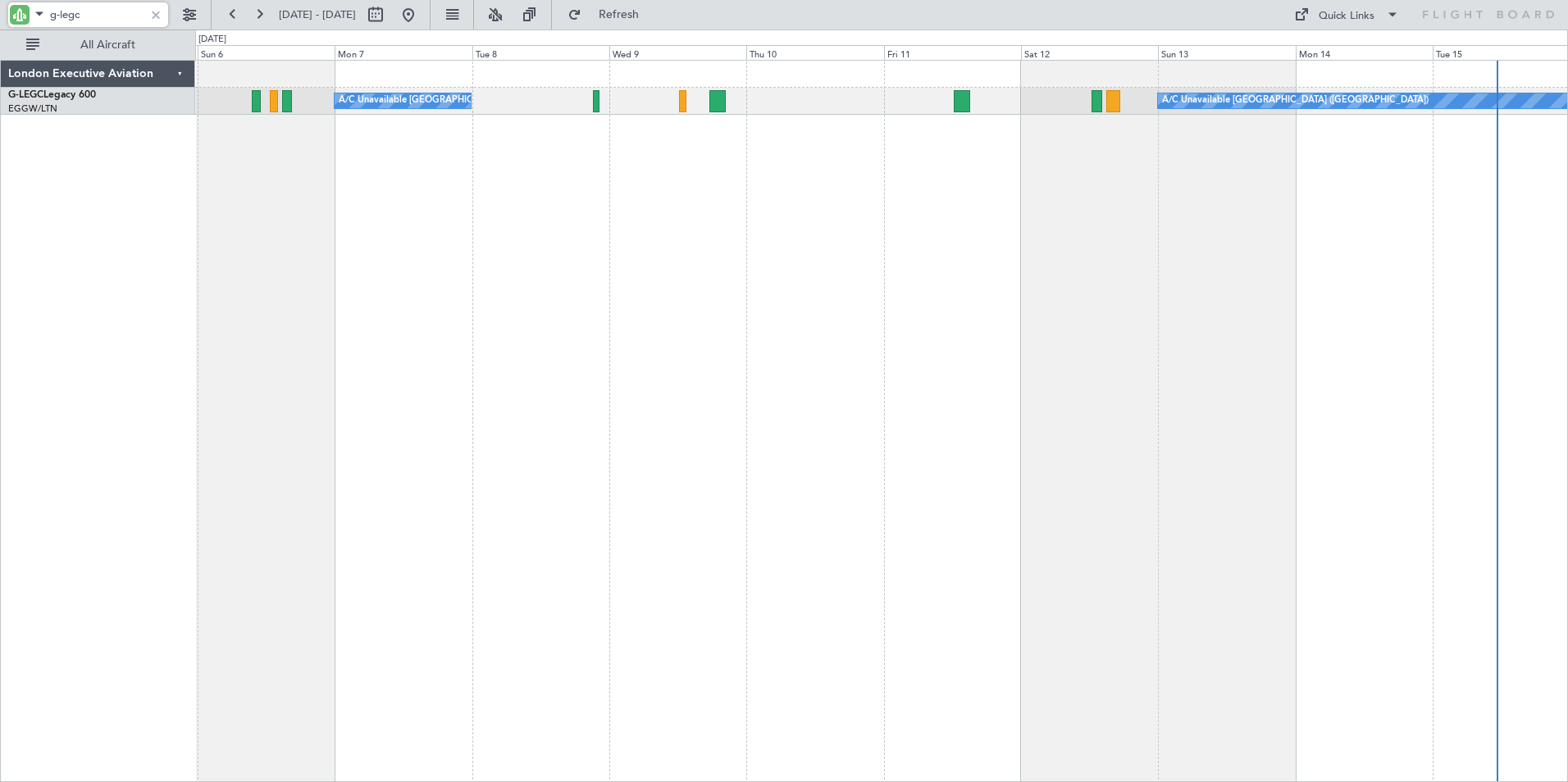 click on "A/C Unavailable [GEOGRAPHIC_DATA] ([GEOGRAPHIC_DATA])
A/C Unavailable [GEOGRAPHIC_DATA] ([GEOGRAPHIC_DATA])
Unplanned Maint [GEOGRAPHIC_DATA] ([GEOGRAPHIC_DATA])" 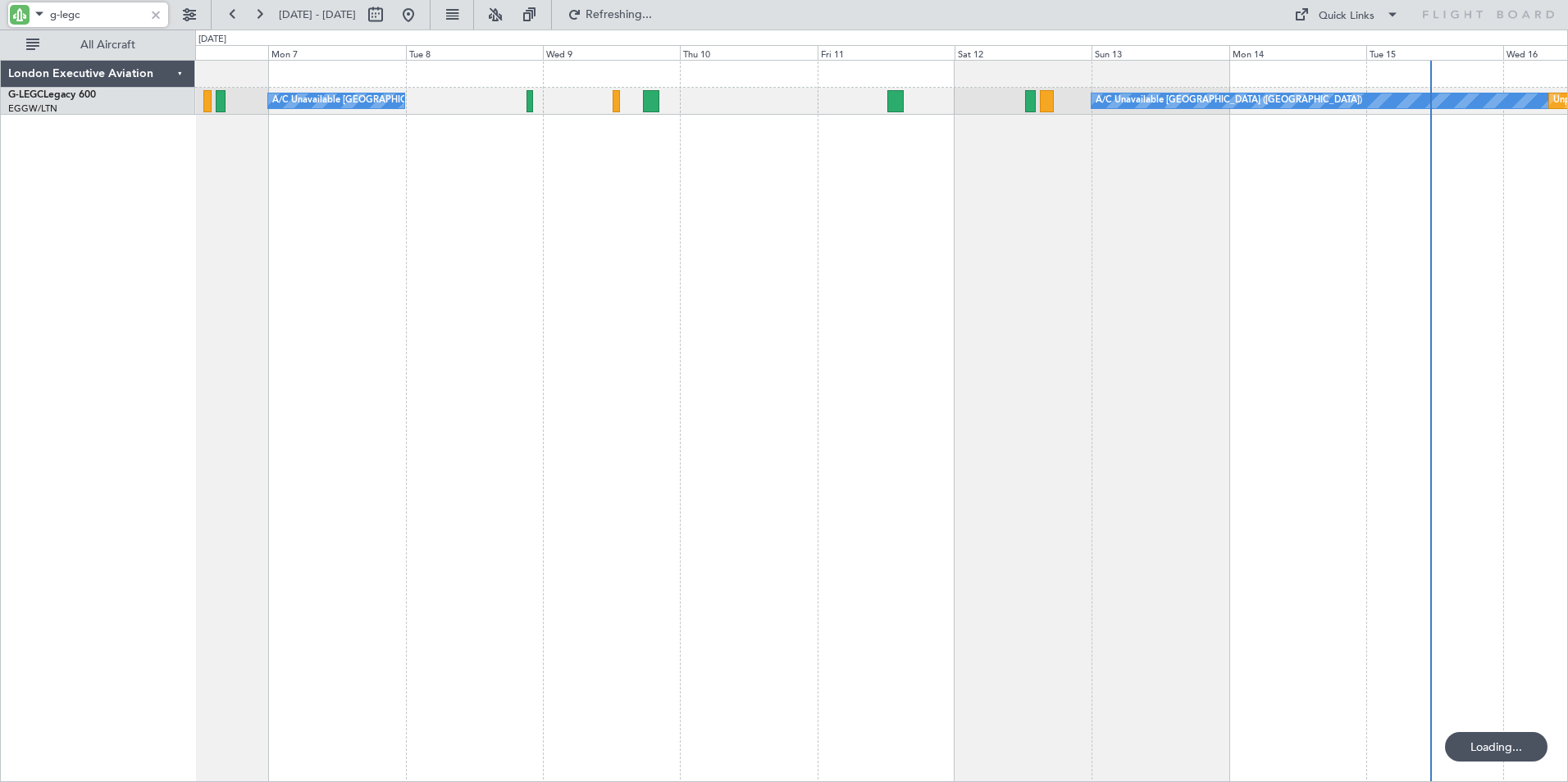 click on "A/C Unavailable [GEOGRAPHIC_DATA] ([GEOGRAPHIC_DATA])
A/C Unavailable [GEOGRAPHIC_DATA] ([GEOGRAPHIC_DATA])
Unplanned Maint [GEOGRAPHIC_DATA] ([GEOGRAPHIC_DATA])" 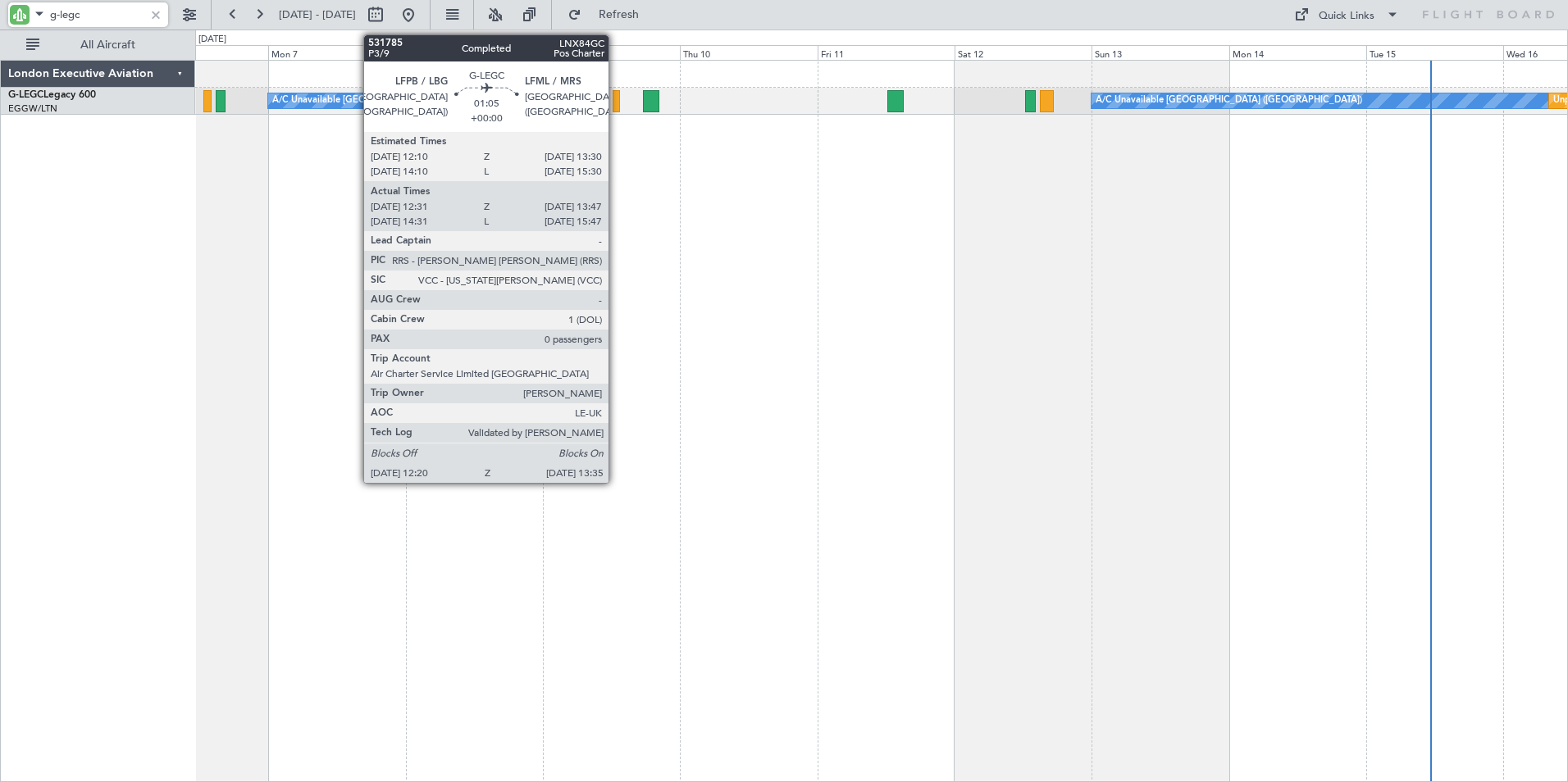 click 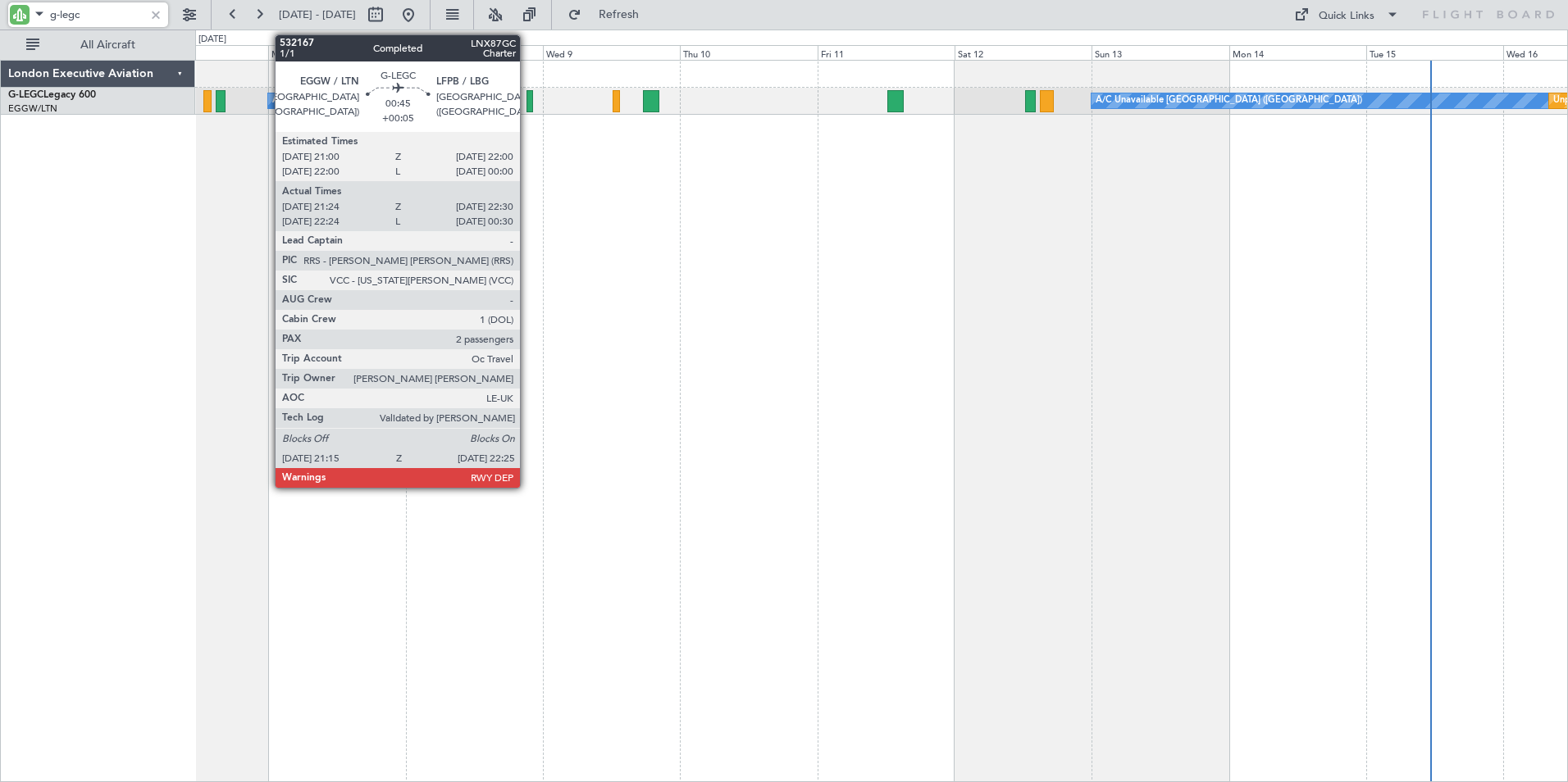 click 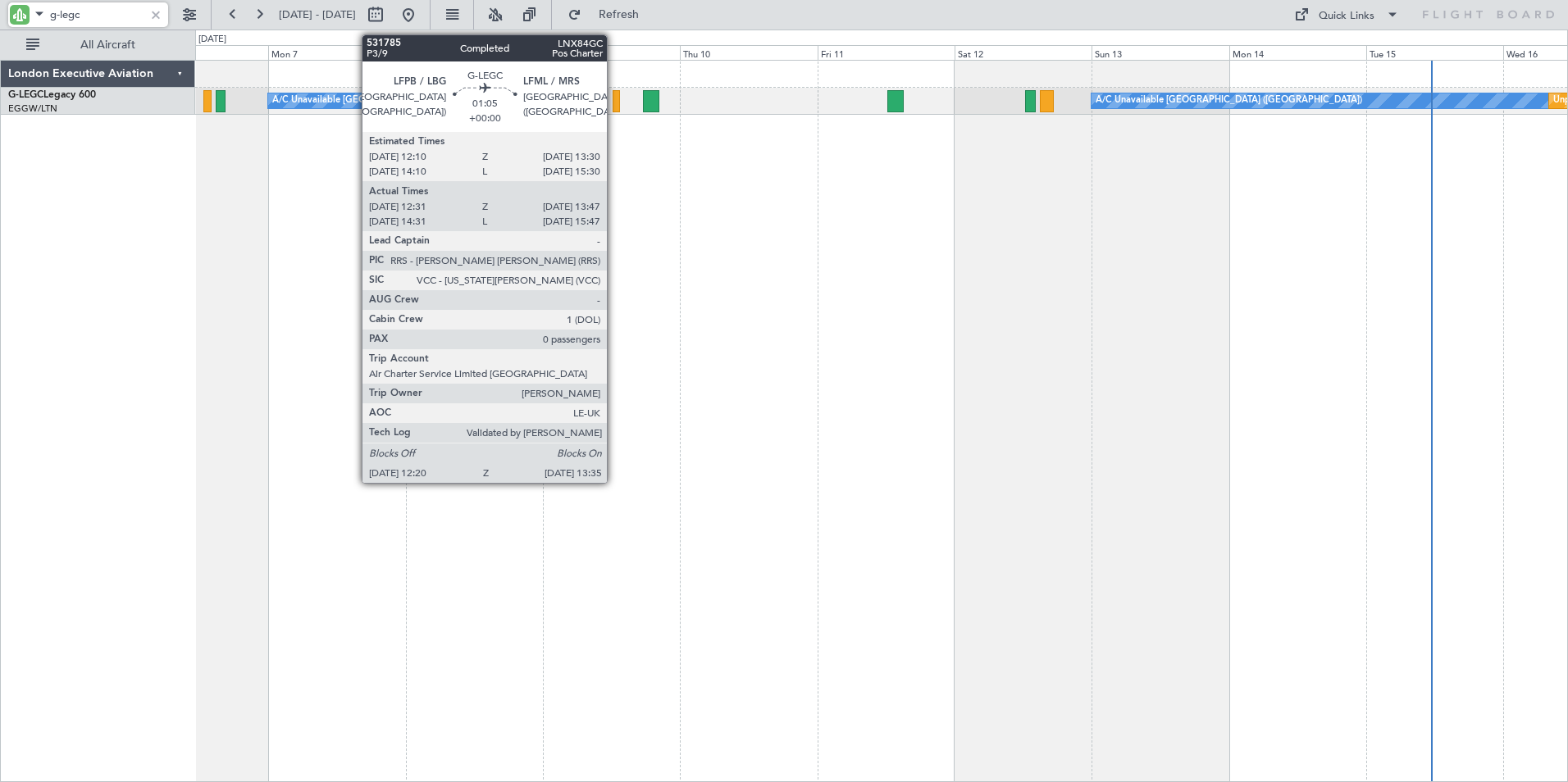 click 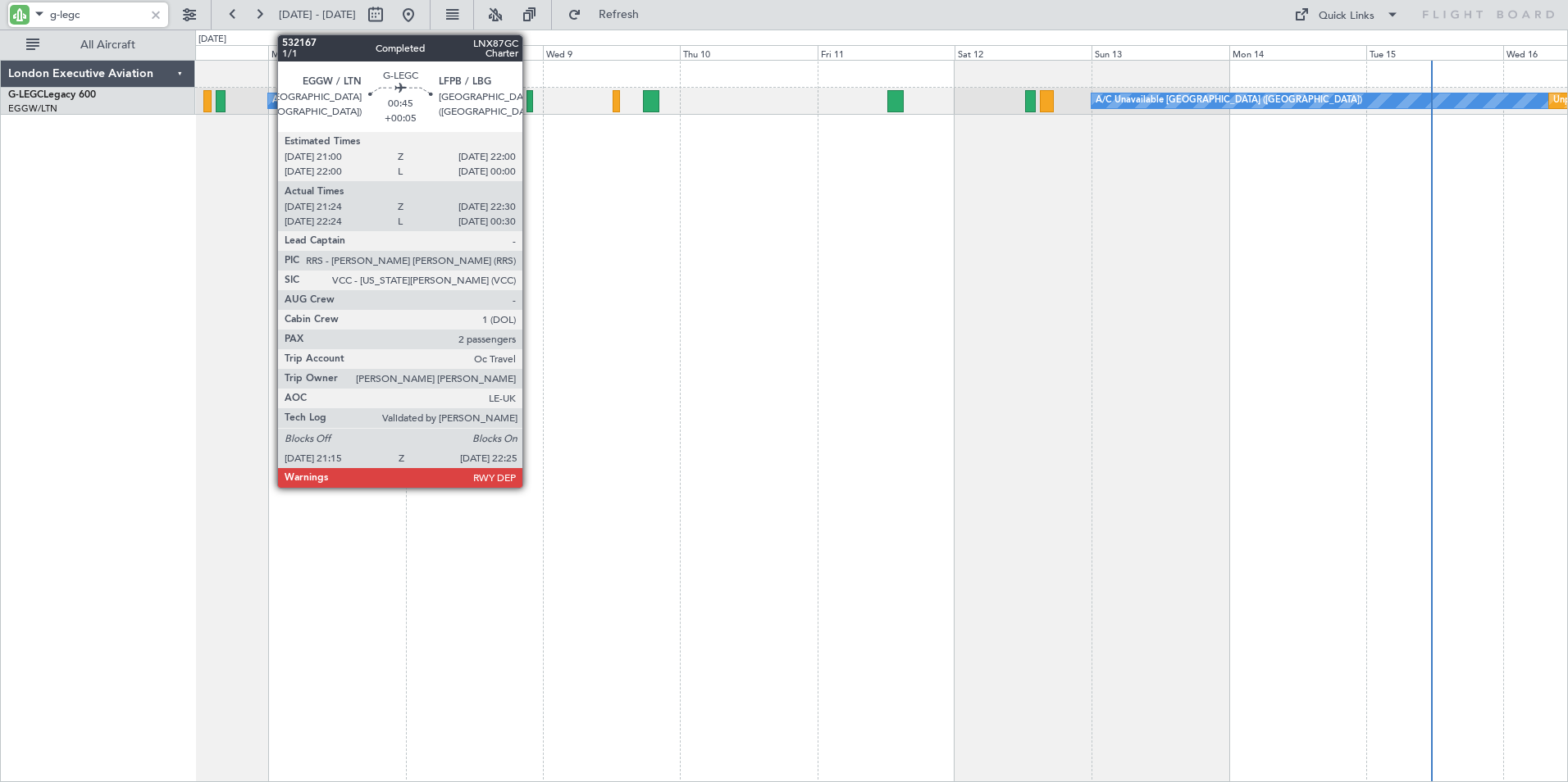 click 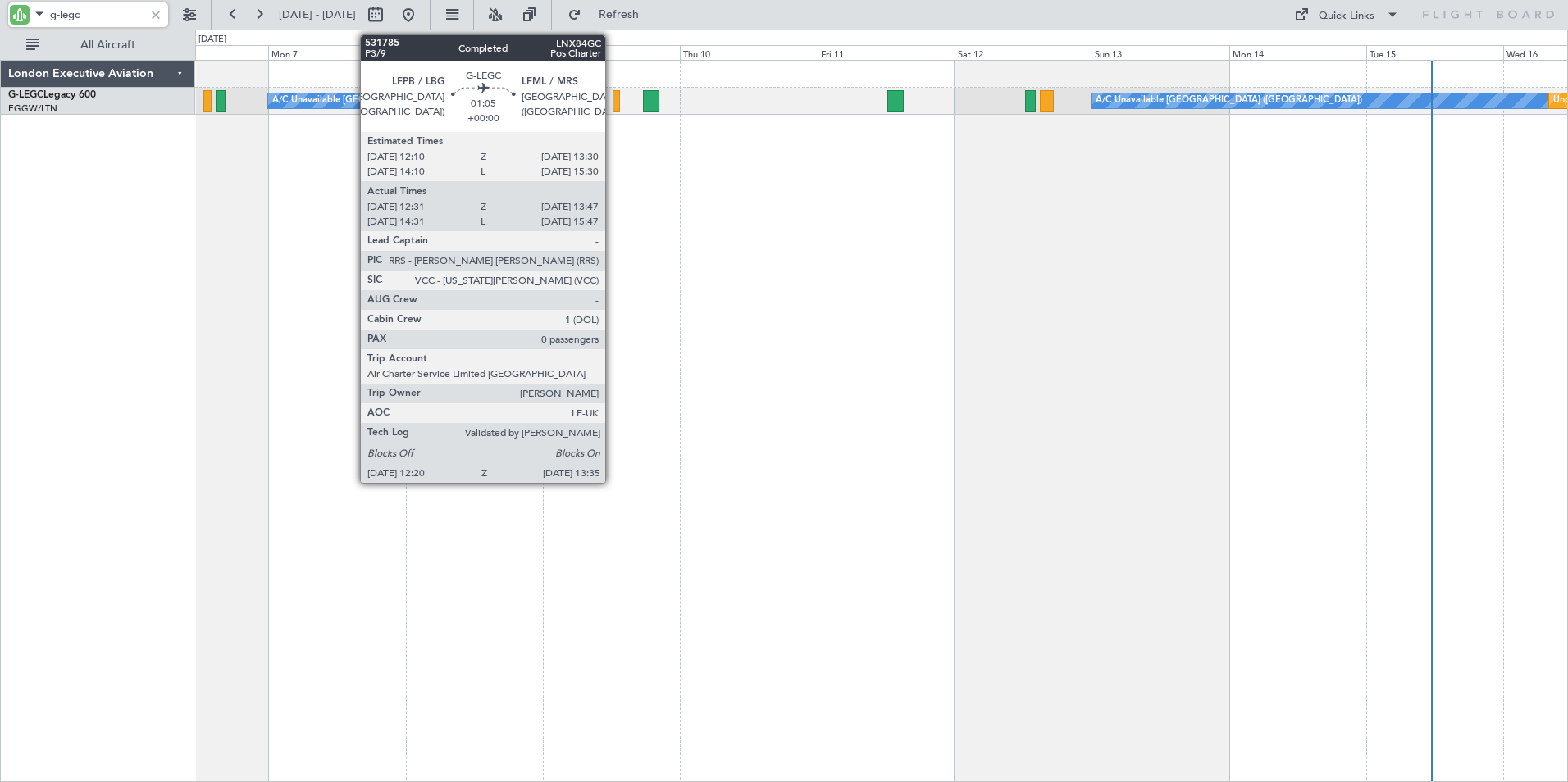 click 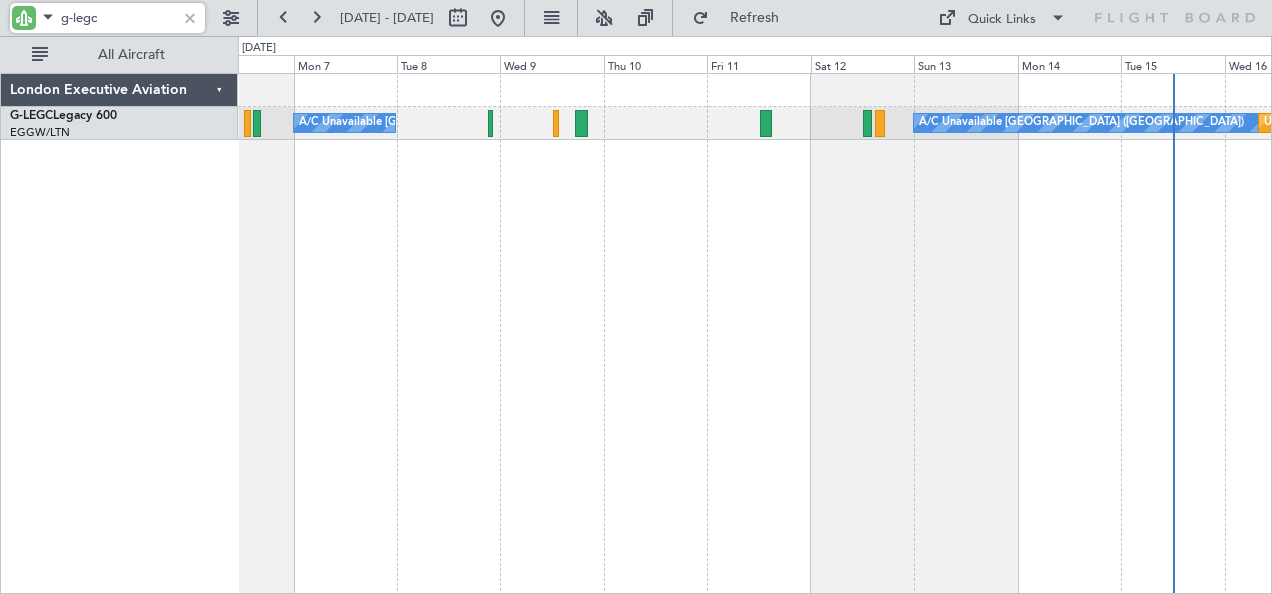drag, startPoint x: 74, startPoint y: 16, endPoint x: 134, endPoint y: 15, distance: 60.00833 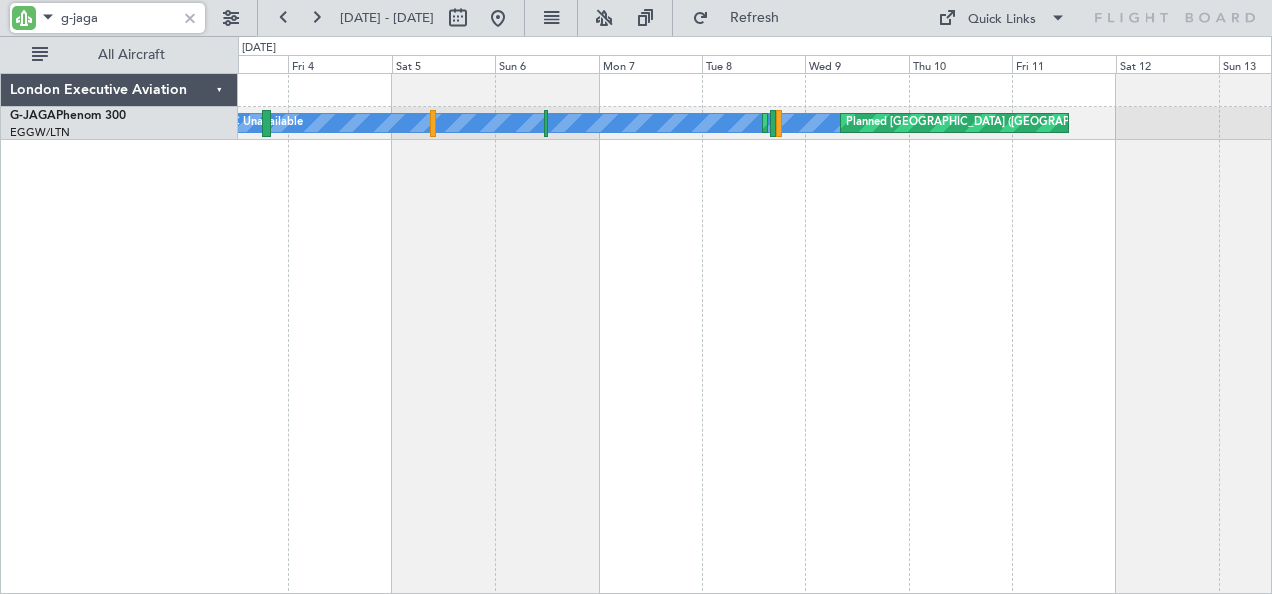 click on "A/C Unavailable
[GEOGRAPHIC_DATA] ([GEOGRAPHIC_DATA])
Planned Maint [GEOGRAPHIC_DATA] ([GEOGRAPHIC_DATA])" 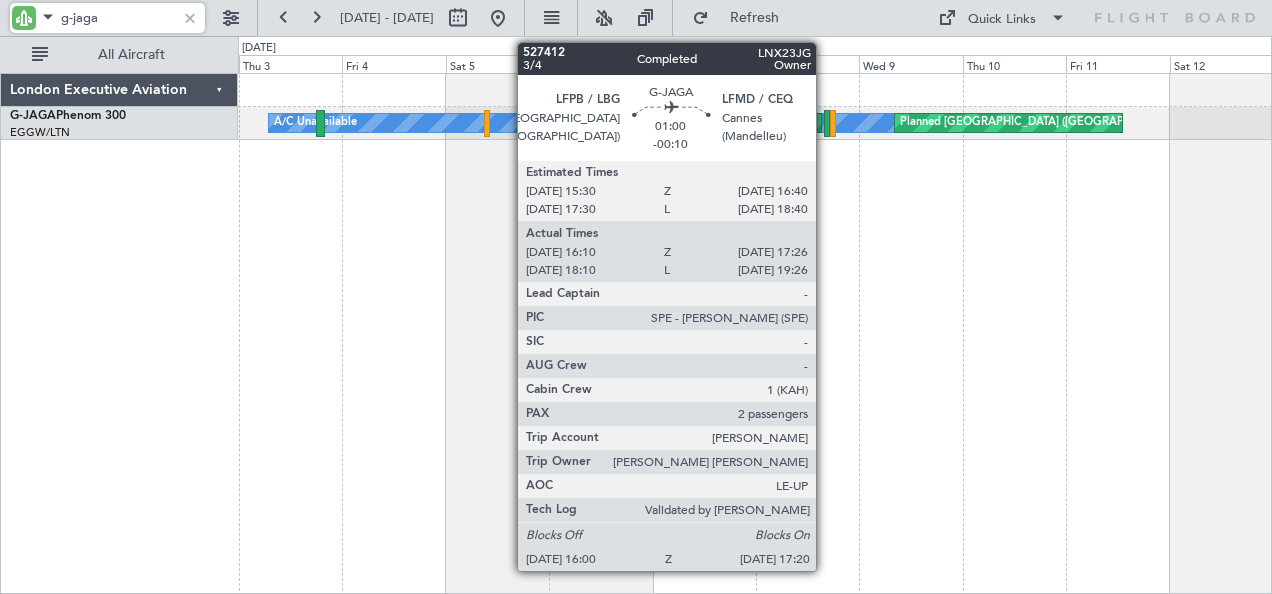 click 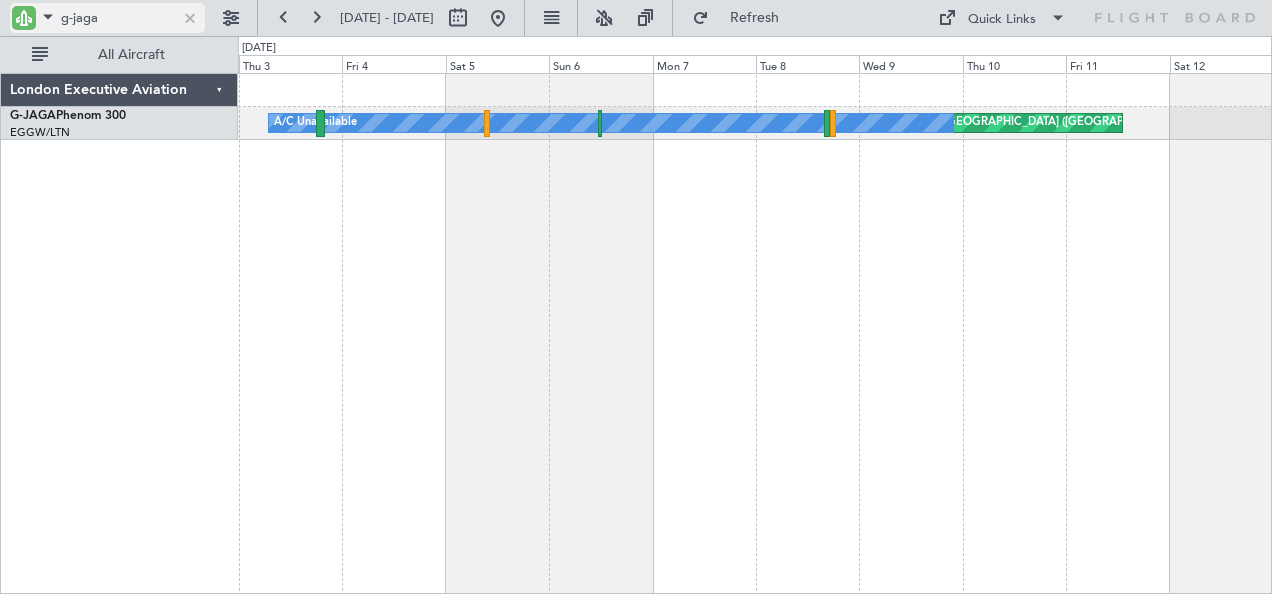 click on "g-jaga" at bounding box center [118, 18] 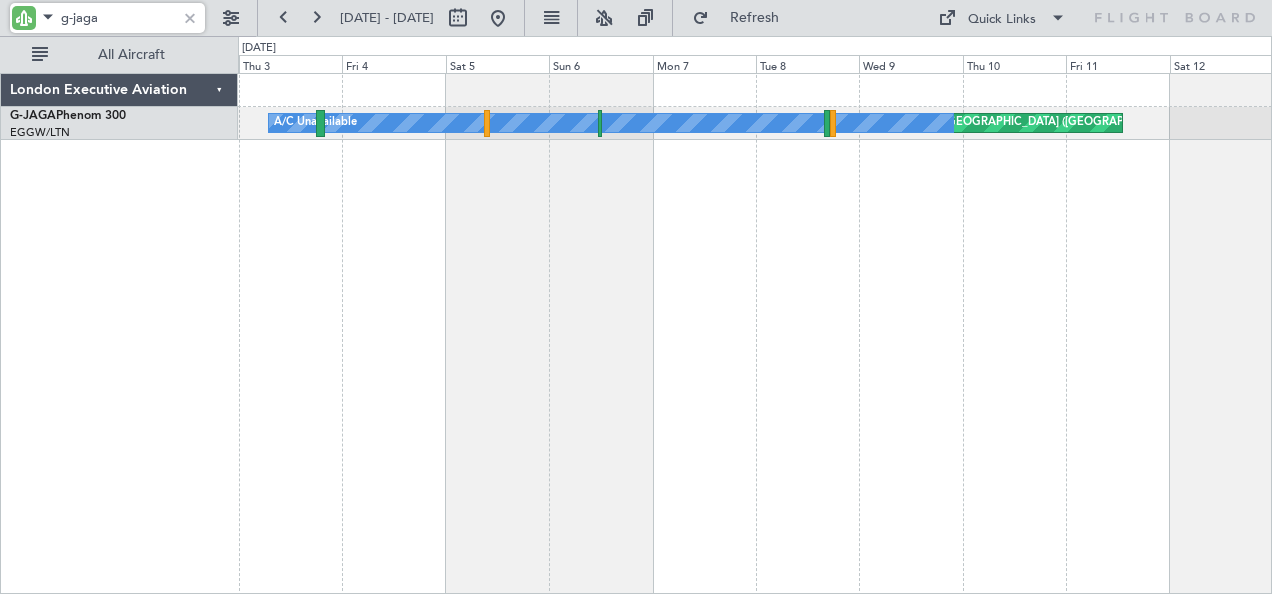 drag, startPoint x: 74, startPoint y: 18, endPoint x: 142, endPoint y: 31, distance: 69.2315 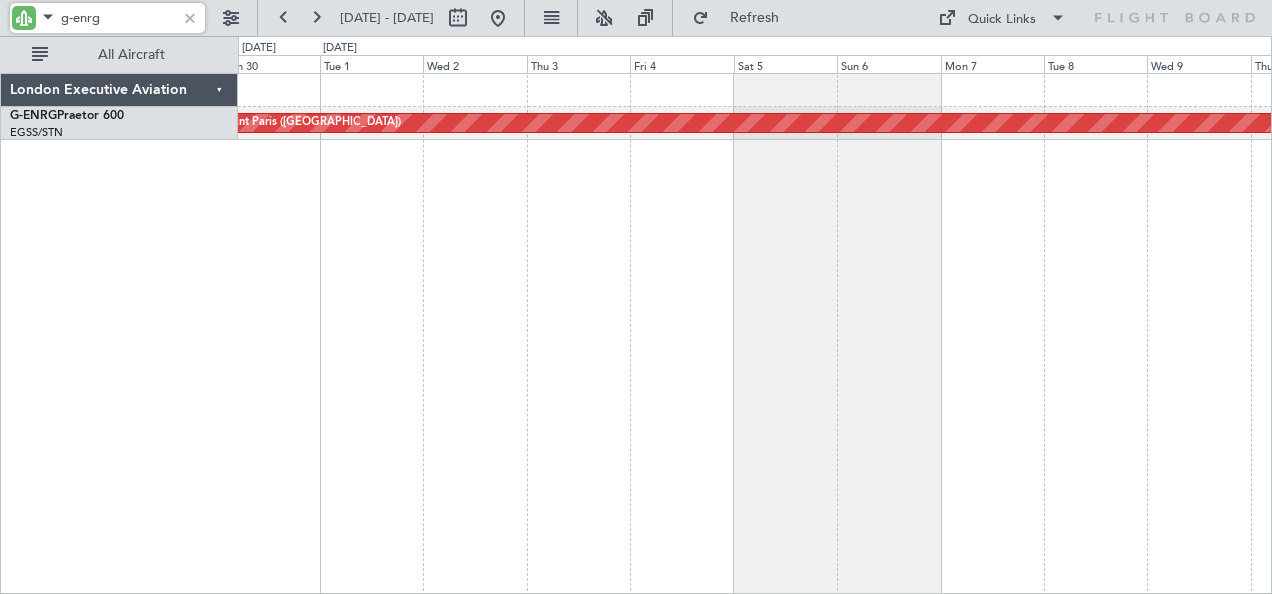 click on "AOG Maint Paris ([GEOGRAPHIC_DATA])" 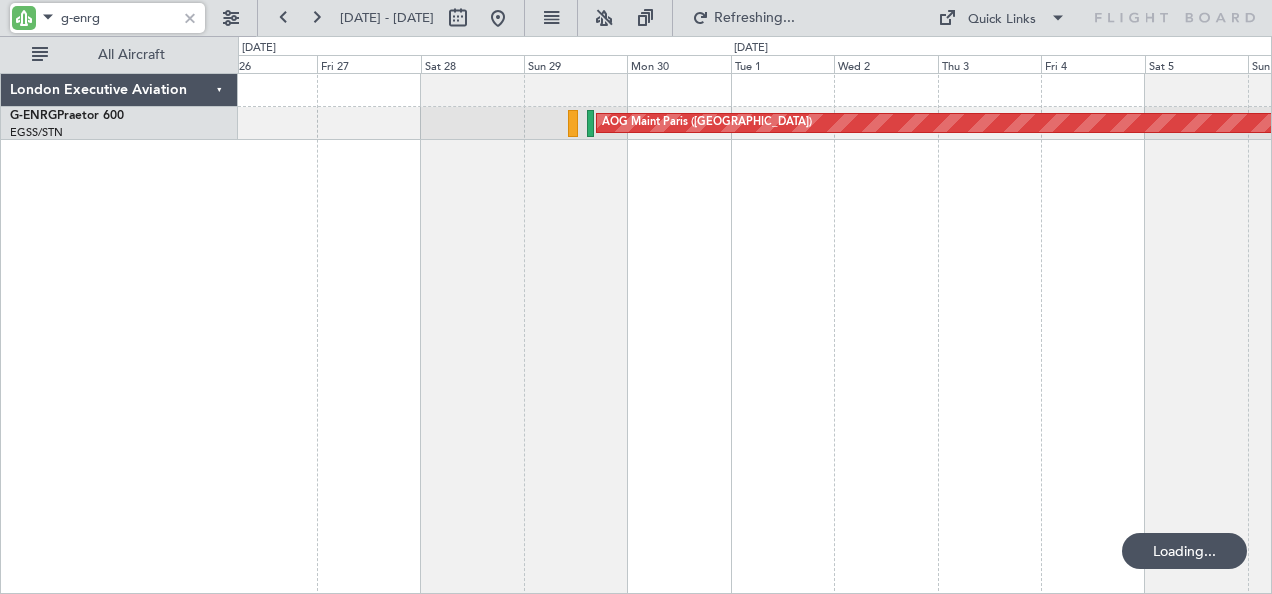 click on "AOG Maint Paris ([GEOGRAPHIC_DATA])
Unplanned Maint [GEOGRAPHIC_DATA] ([GEOGRAPHIC_DATA])" 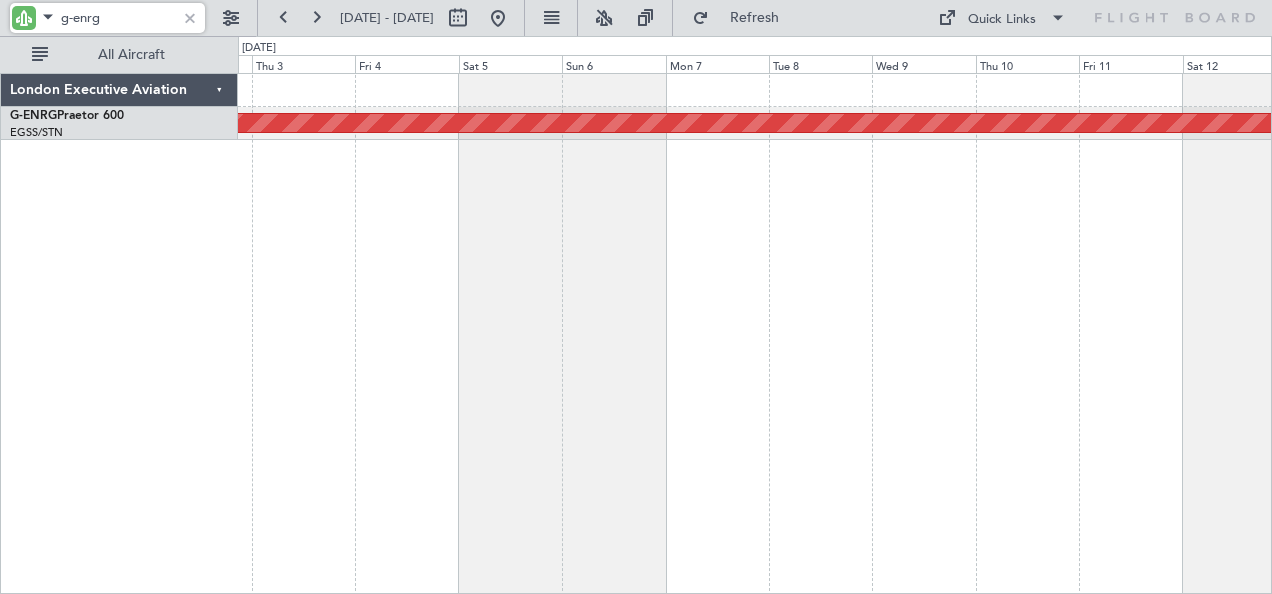click on "AOG Maint Paris ([GEOGRAPHIC_DATA])" 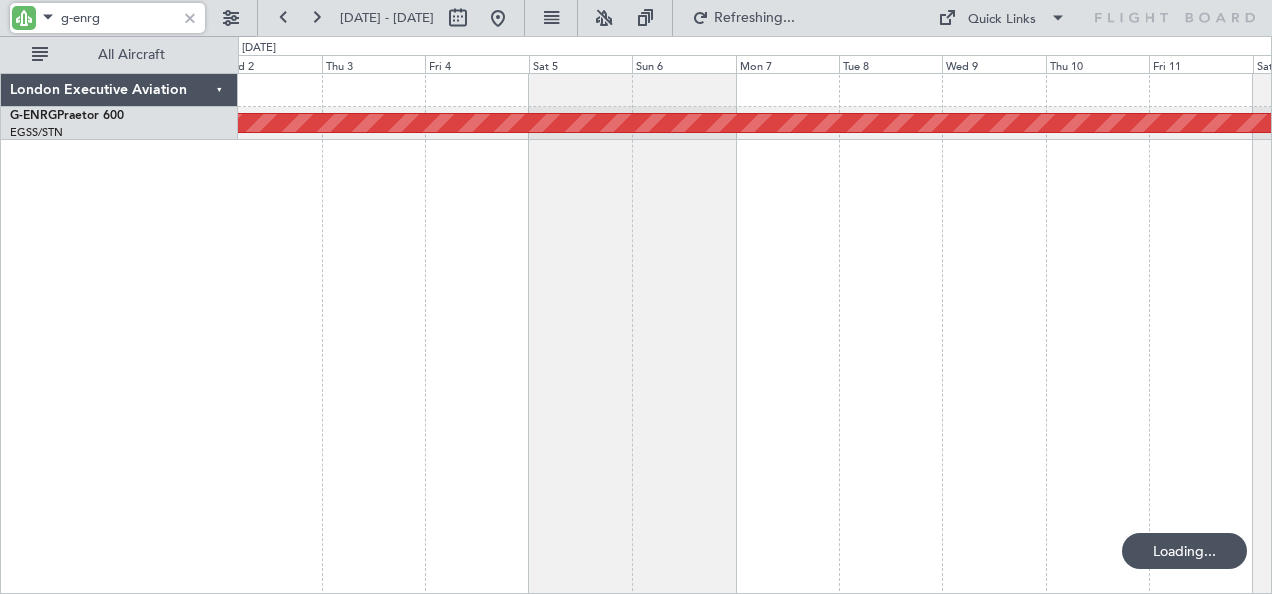 click on "g-enrg  [DATE] - [DATE]  Refreshing... Quick Links All Aircraft
AOG Maint [GEOGRAPHIC_DATA] ([GEOGRAPHIC_DATA])
London Executive Aviation
G-ENRG  Praetor 600
[GEOGRAPHIC_DATA]/[GEOGRAPHIC_DATA] ([GEOGRAPHIC_DATA])
0 0 Wed 2 Thu 3 Fri 4 Sat 5 Sun 6 Mon 7 [DATE] Wed 9 Thu 10 Fri 11 Sat 12
528710
1/1
Completed
LNX14RG
Owner
LIME / BGY
Bergamo (Orio Al [PERSON_NAME])
G-ENRG
01:05
+00:00
LFPB / LBG
Paris ([GEOGRAPHIC_DATA])
Estimated Times
[DATE] 14:15
Z
[DATE] 15:35
[DATE] 16:15
L
[DATE] 17:35
Actual Times
[DATE] 15:05
Z
[DATE] 16:26
[DATE] 17:05" at bounding box center (636, 297) 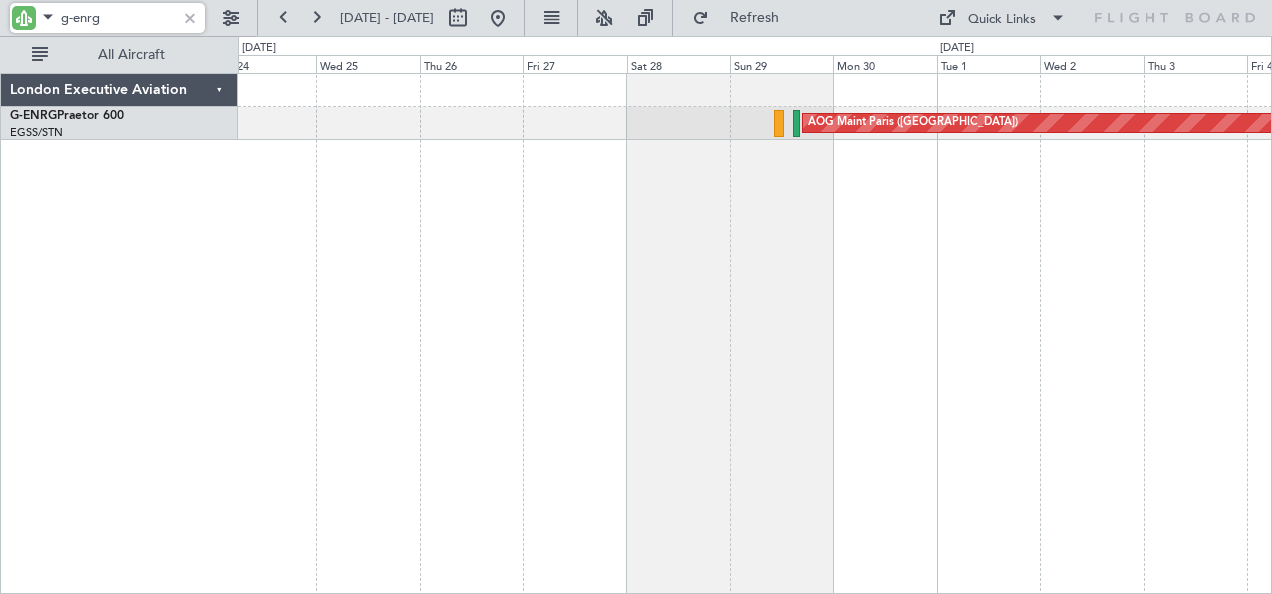 click on "AOG Maint Paris ([GEOGRAPHIC_DATA])" 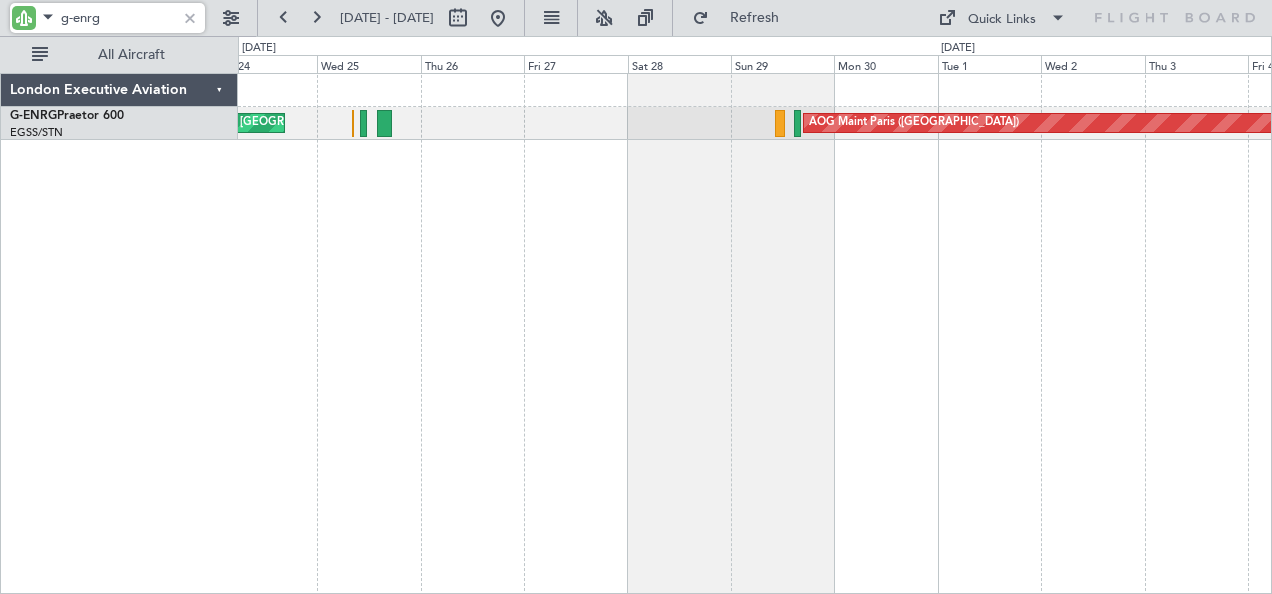 drag, startPoint x: 128, startPoint y: 23, endPoint x: -4, endPoint y: 33, distance: 132.37825 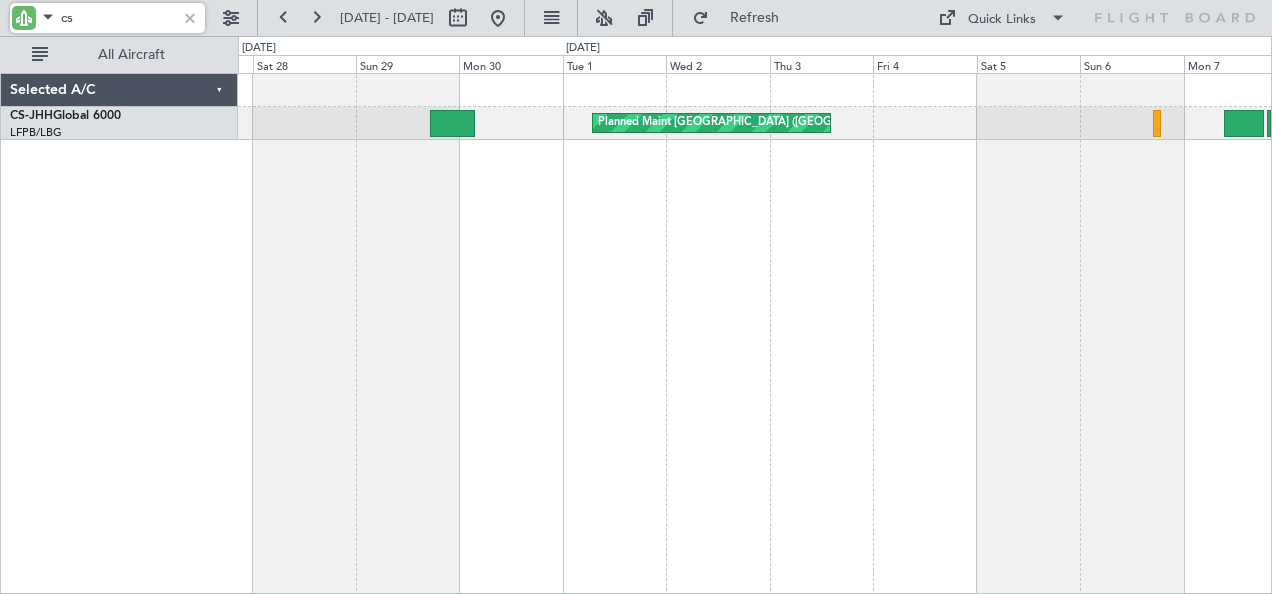 click on "Planned Maint [GEOGRAPHIC_DATA] ([GEOGRAPHIC_DATA])
Unplanned Maint [GEOGRAPHIC_DATA] ([GEOGRAPHIC_DATA])" 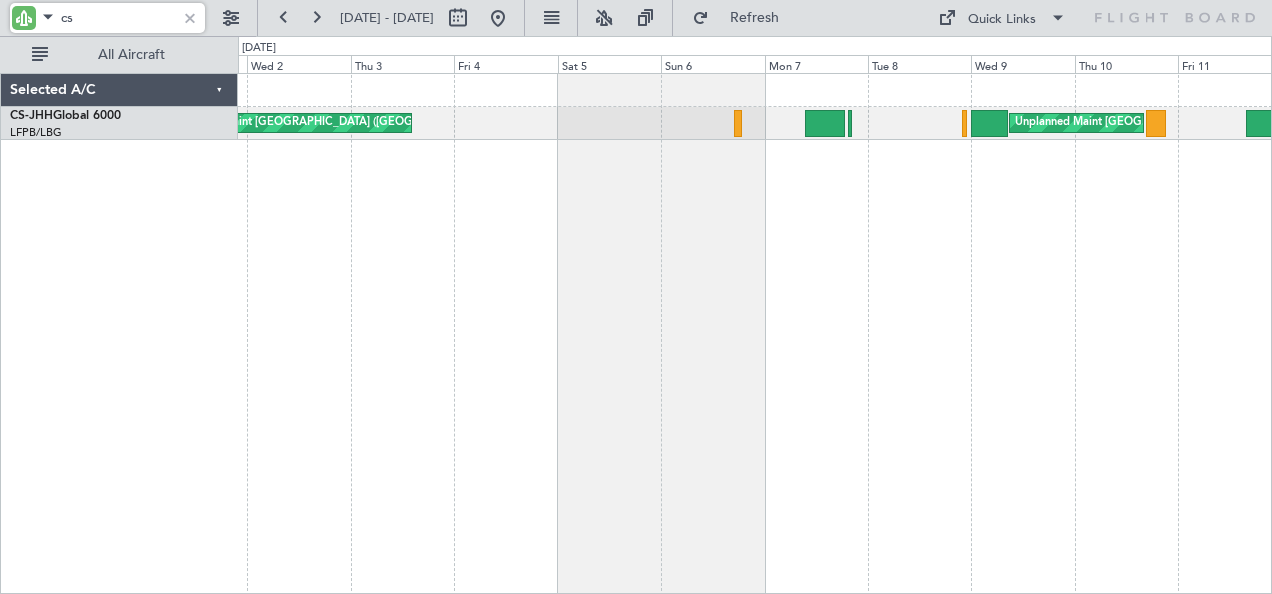 click on "Planned Maint [GEOGRAPHIC_DATA] ([GEOGRAPHIC_DATA])
Unplanned Maint [GEOGRAPHIC_DATA] ([GEOGRAPHIC_DATA])
A/C Unavailable Malabo" 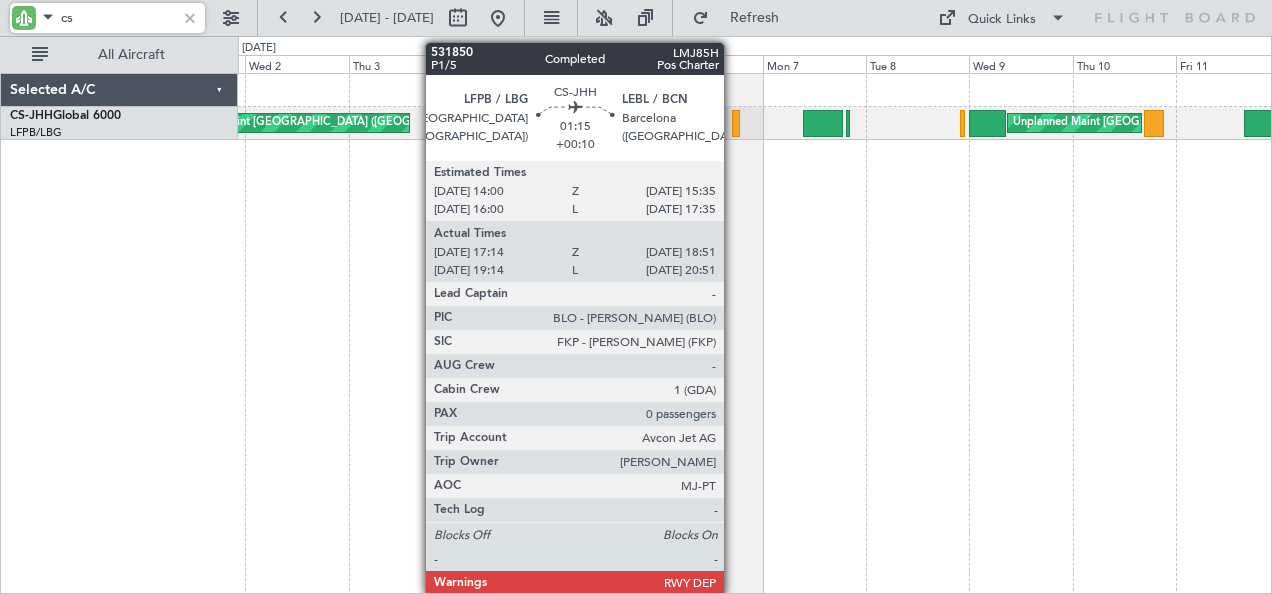 click 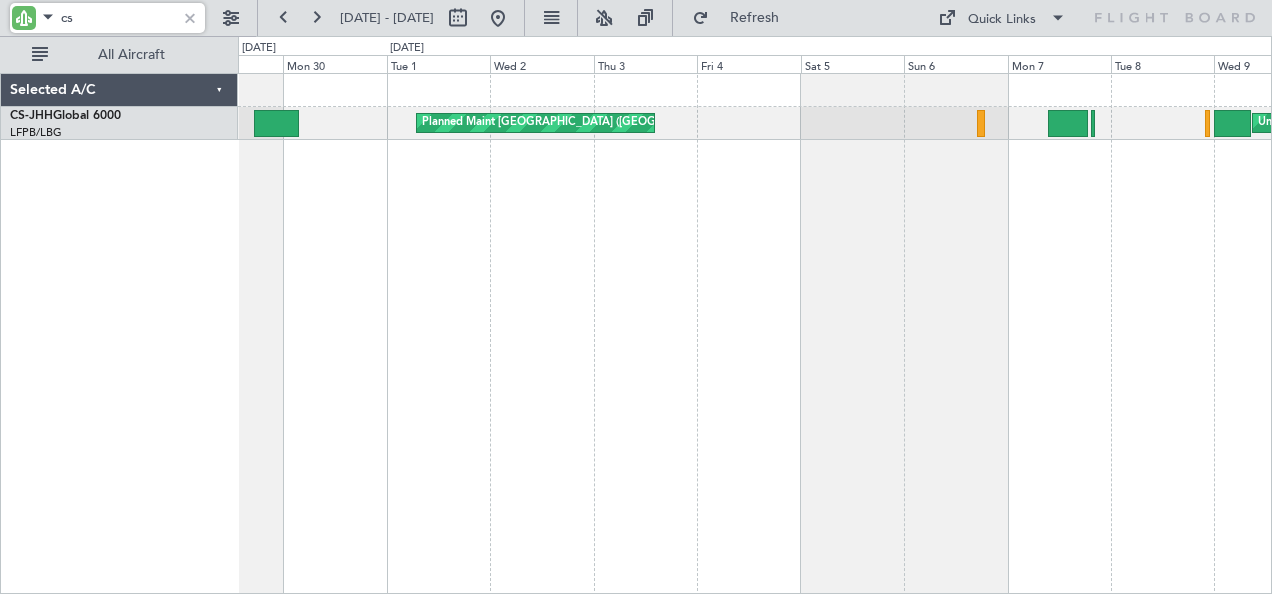 click on "Planned Maint [GEOGRAPHIC_DATA] ([GEOGRAPHIC_DATA])
Unplanned Maint [GEOGRAPHIC_DATA] ([GEOGRAPHIC_DATA])
A/C Unavailable Malabo" 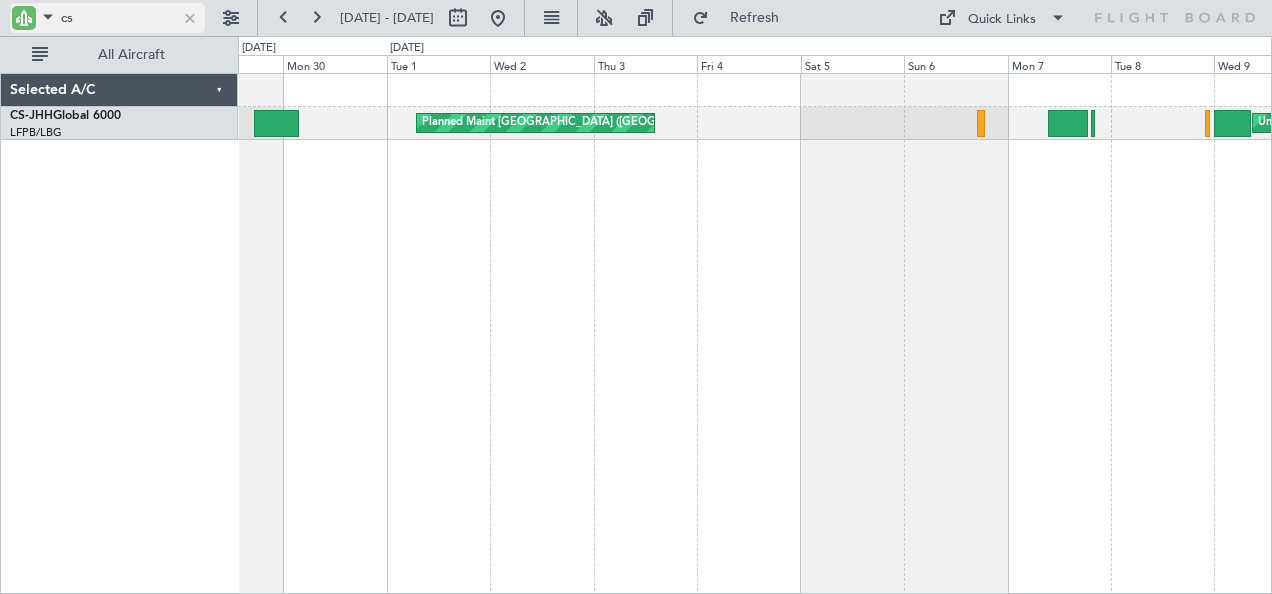 click on "cs" at bounding box center (118, 18) 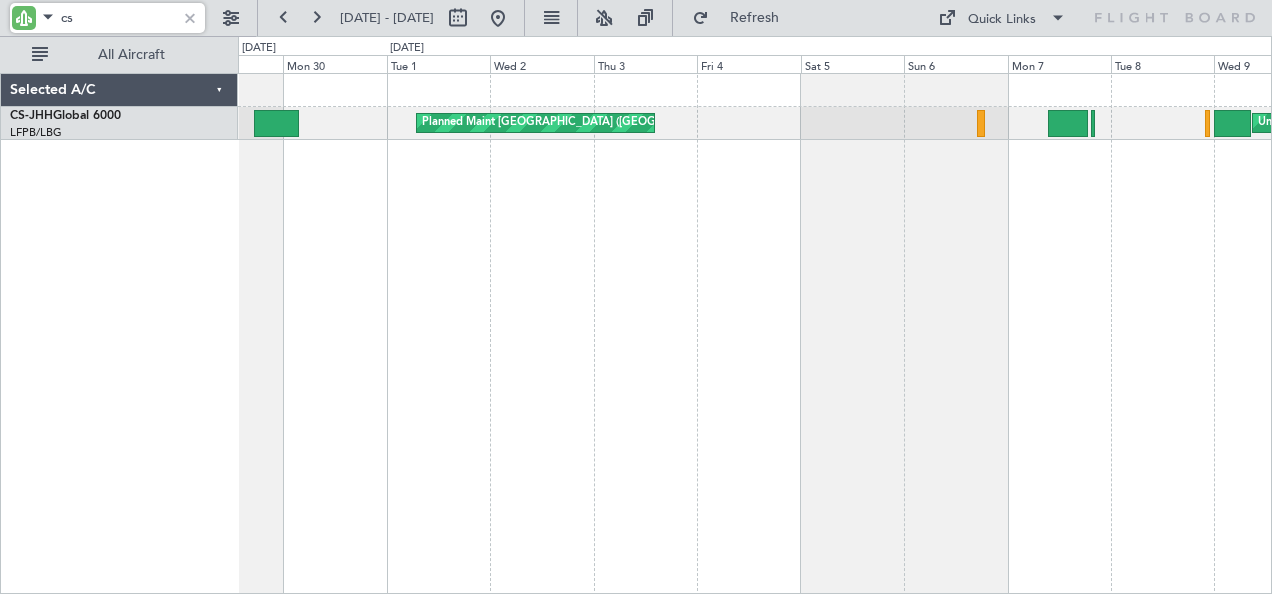drag, startPoint x: 85, startPoint y: 13, endPoint x: 21, endPoint y: 24, distance: 64.93843 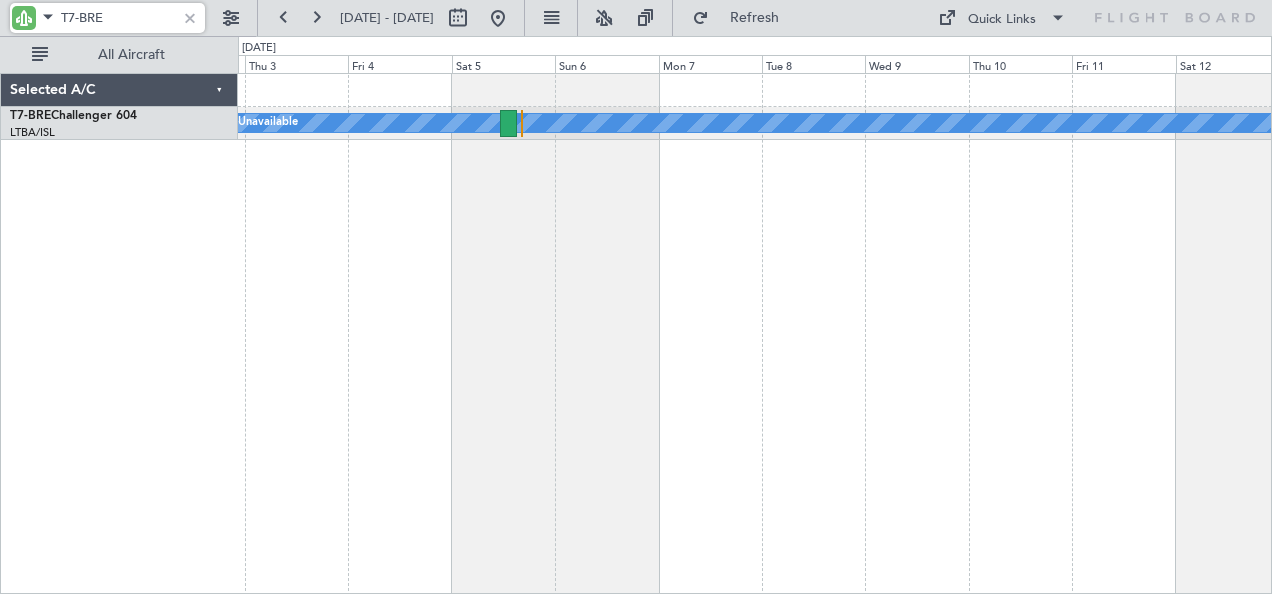 click on "Planned Maint [GEOGRAPHIC_DATA] ([GEOGRAPHIC_DATA])
A/C Unavailable
Selected A/C
T7-BRE  Challenger 604
LTBA/ISL
[GEOGRAPHIC_DATA] (Ataturk)
0 0 Wed 2 Thu 3 Fri 4 Sat 5 Sun 6 Mon 7 [DATE] Wed 9 Thu 10 Fri 11 Sat 12
522771
2/3
Completed
LMJ291
Pref Charter
KLAX / LAX
[GEOGRAPHIC_DATA] ([GEOGRAPHIC_DATA] International)
CS-JHH
10:25
+00:05
LFPB / LBG
Paris ([GEOGRAPHIC_DATA])
Estimated Times
[DATE] 17:30
Z
[DATE] 04:10
[DATE] 10:30
L
[DATE] 06:10
Actual Times
[DATE] 17:23
Z
[DATE] 03:51
[DATE] 10:23
L
[DATE] 05:51
-" 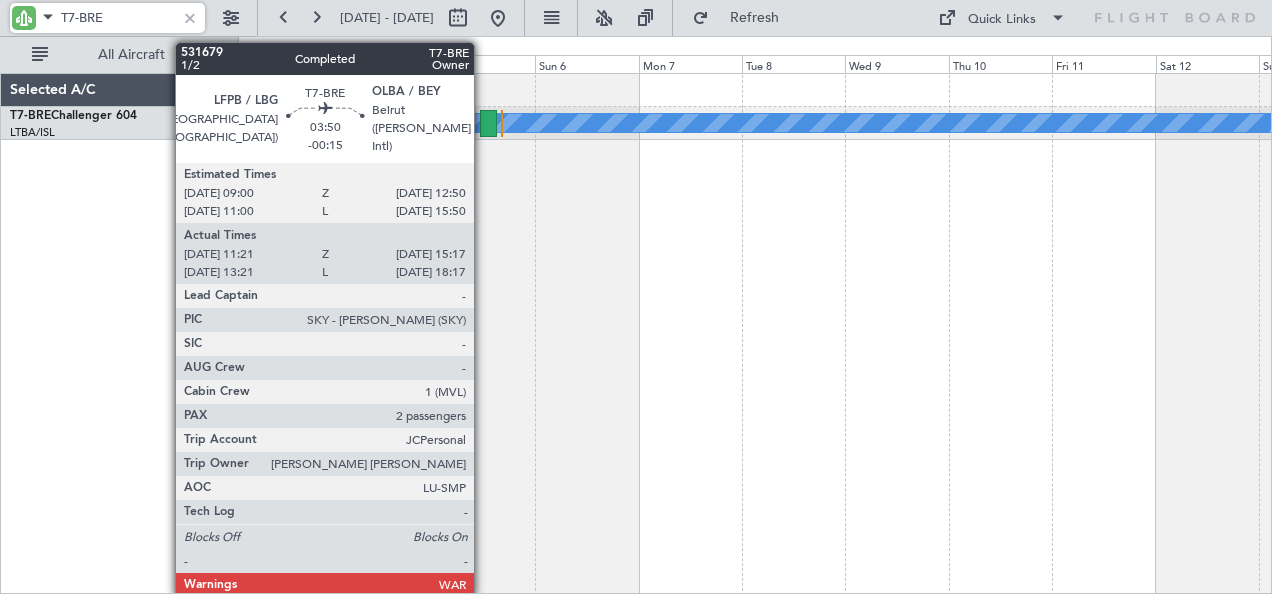 click 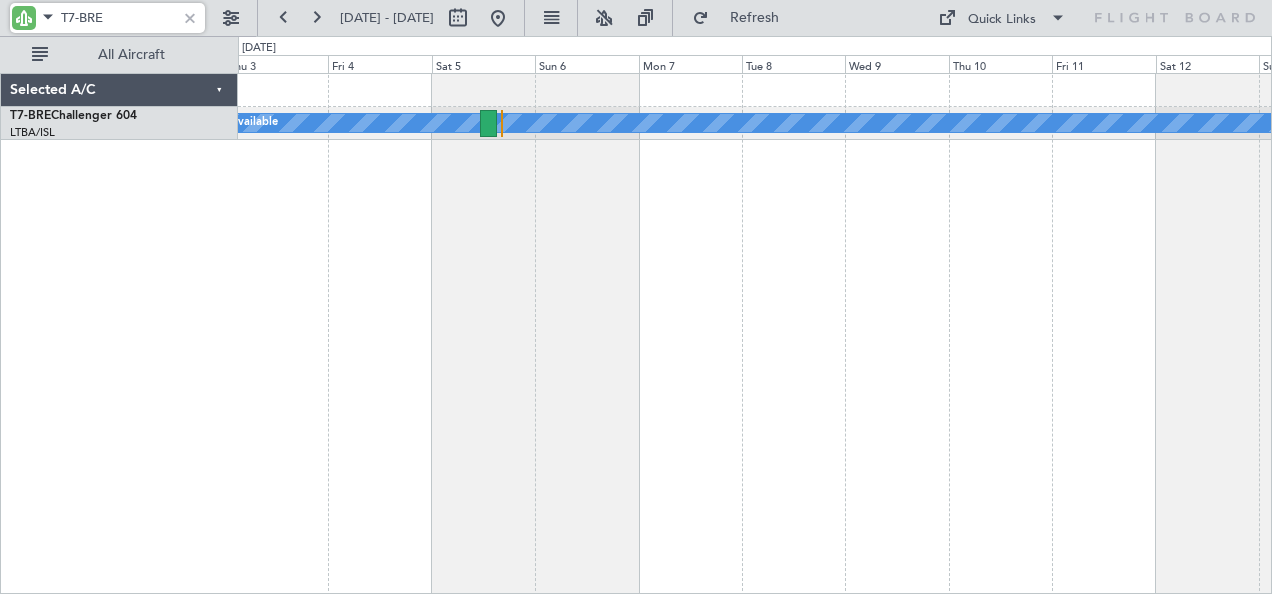 drag, startPoint x: 106, startPoint y: 19, endPoint x: 46, endPoint y: 23, distance: 60.133186 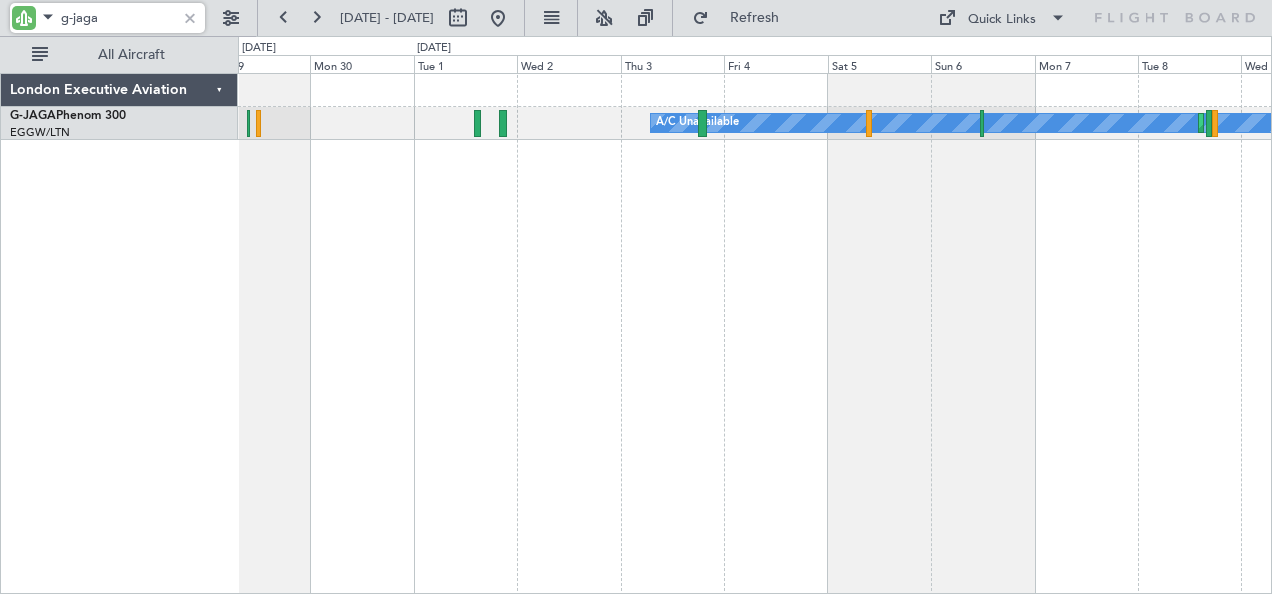 click on "A/C Unavailable
Planned Maint [GEOGRAPHIC_DATA] ([GEOGRAPHIC_DATA])
[GEOGRAPHIC_DATA] ([GEOGRAPHIC_DATA])" 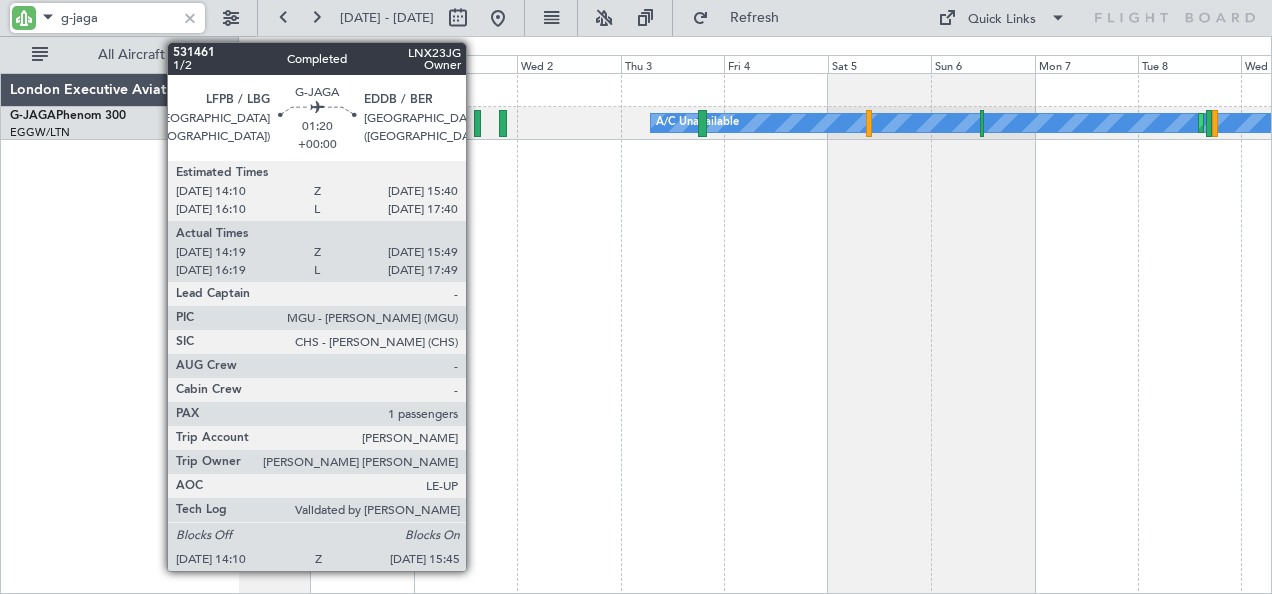 click 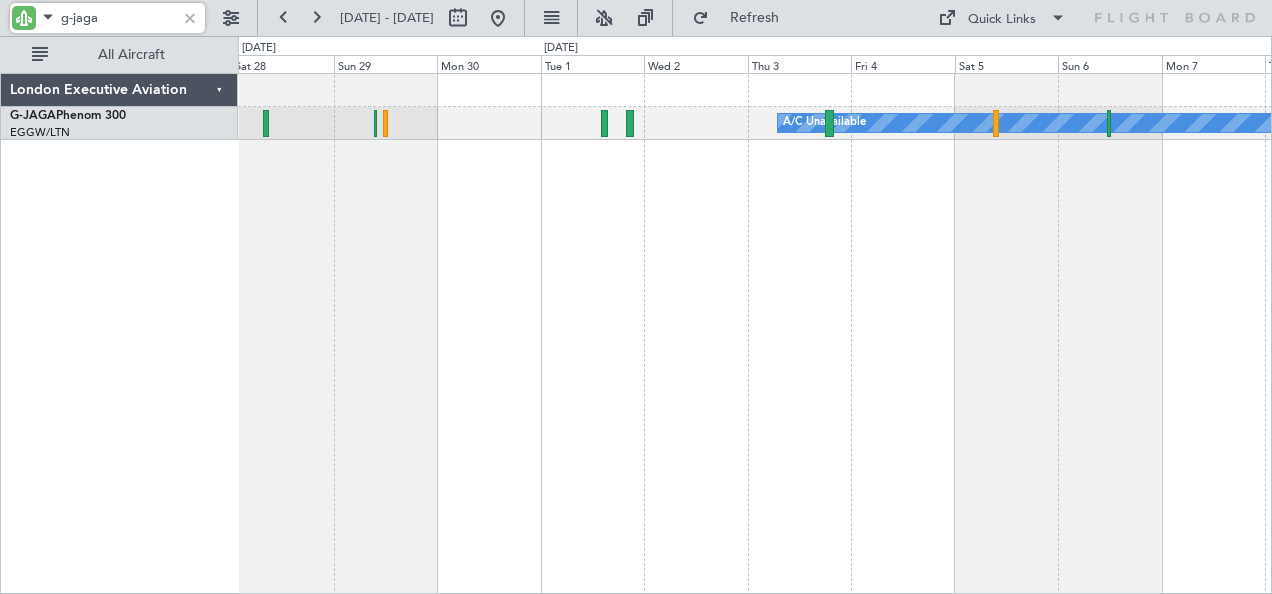 click on "A/C Unavailable
Planned Maint [GEOGRAPHIC_DATA] ([GEOGRAPHIC_DATA])
Planned Maint [GEOGRAPHIC_DATA] ([GEOGRAPHIC_DATA])
[GEOGRAPHIC_DATA] ([GEOGRAPHIC_DATA])" 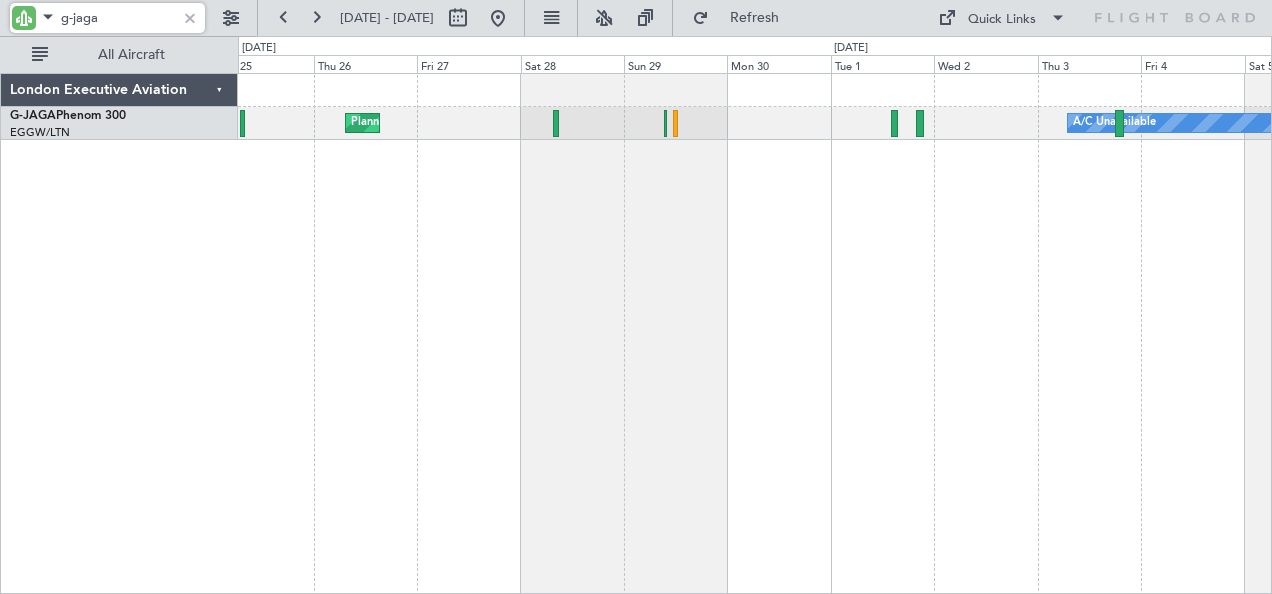 click on "A/C Unavailable
Planned Maint [GEOGRAPHIC_DATA] ([GEOGRAPHIC_DATA])" 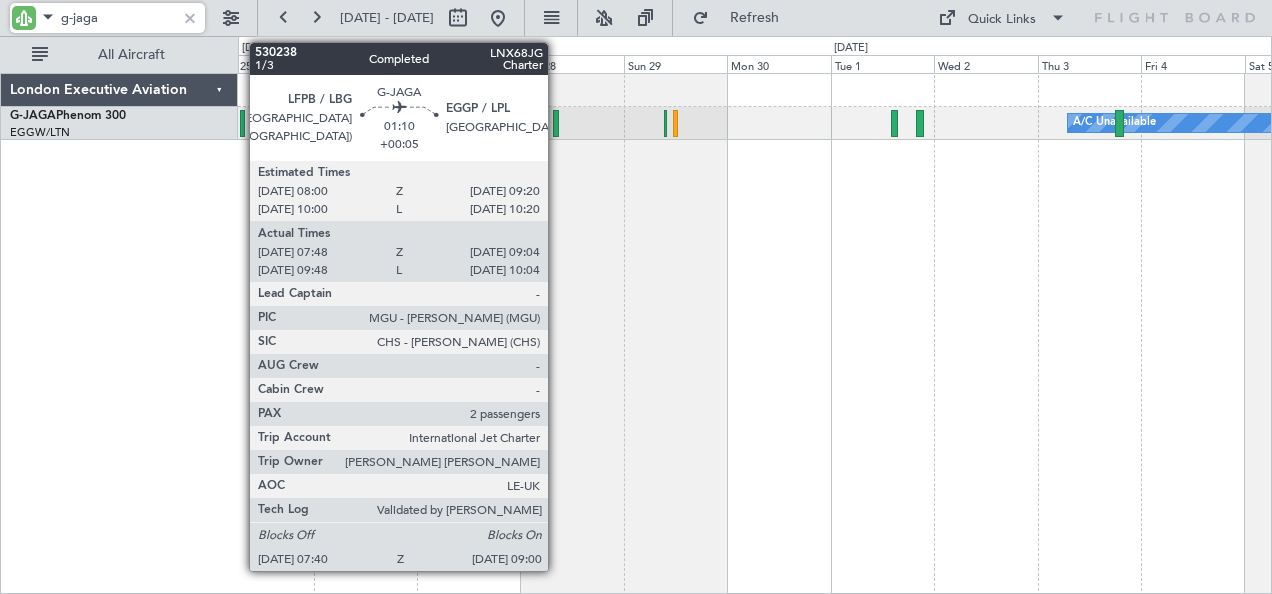 click on "A/C Unavailable
Planned Maint [GEOGRAPHIC_DATA] ([GEOGRAPHIC_DATA])" 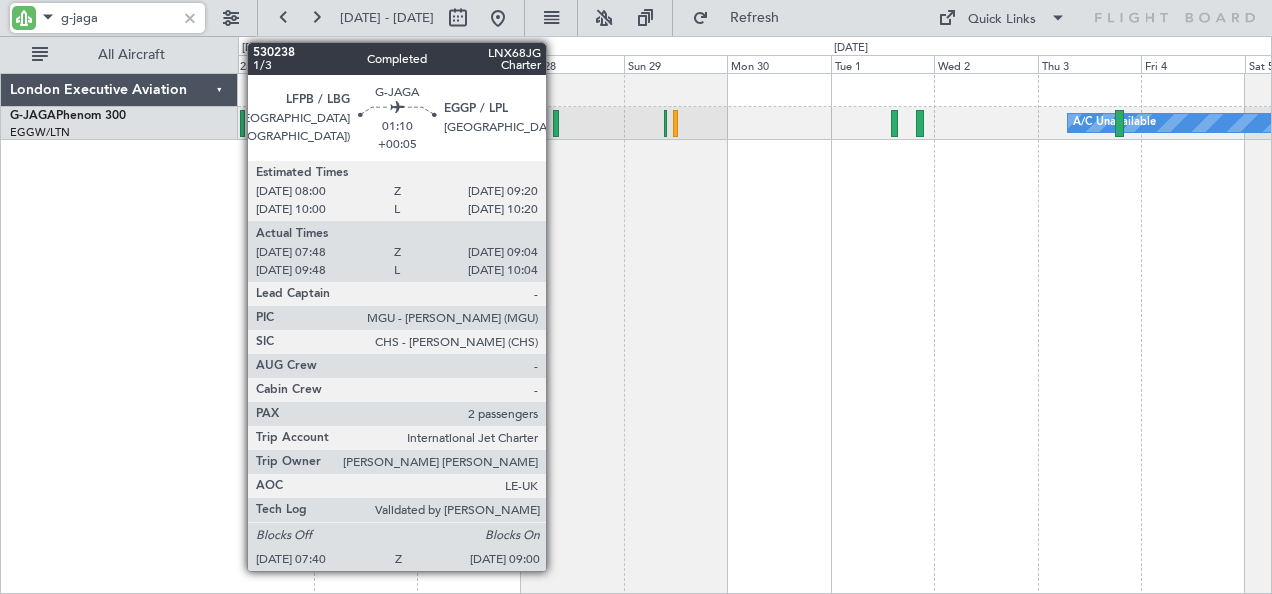 click 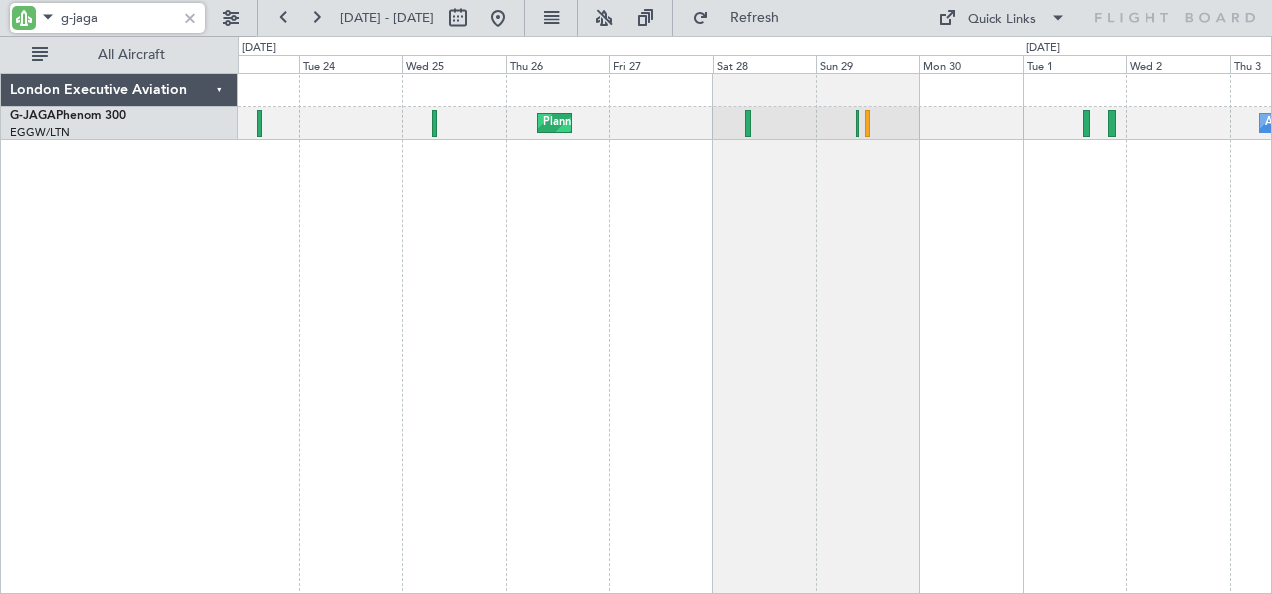 click on "A/C Unavailable
Planned Maint [GEOGRAPHIC_DATA] ([GEOGRAPHIC_DATA])" 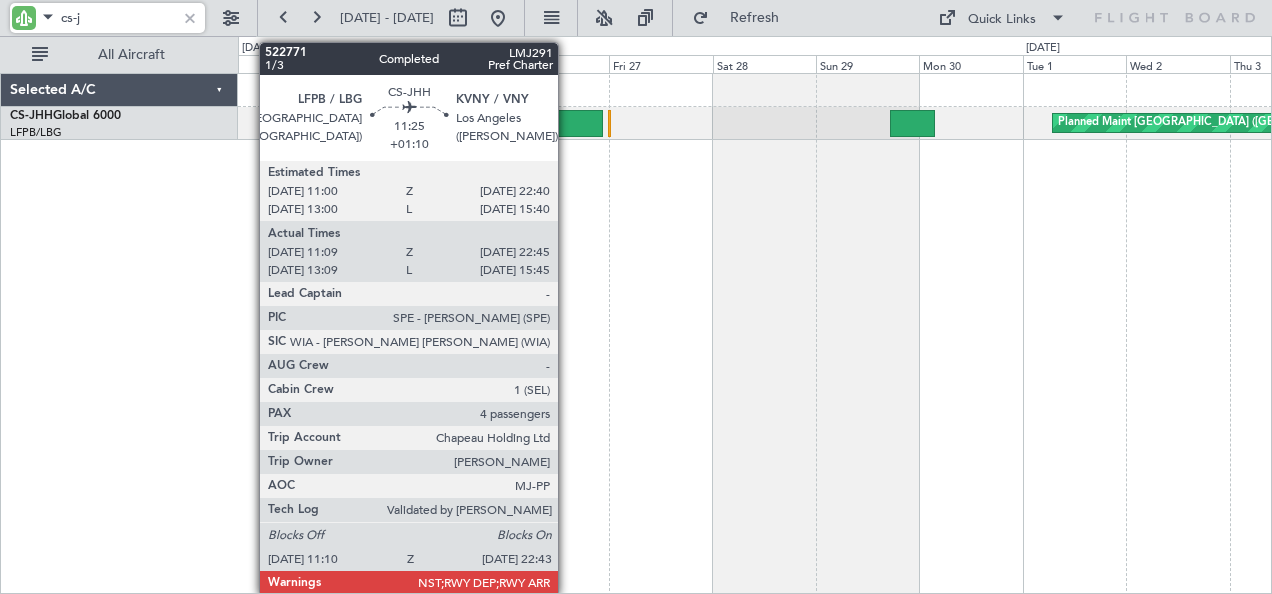 click 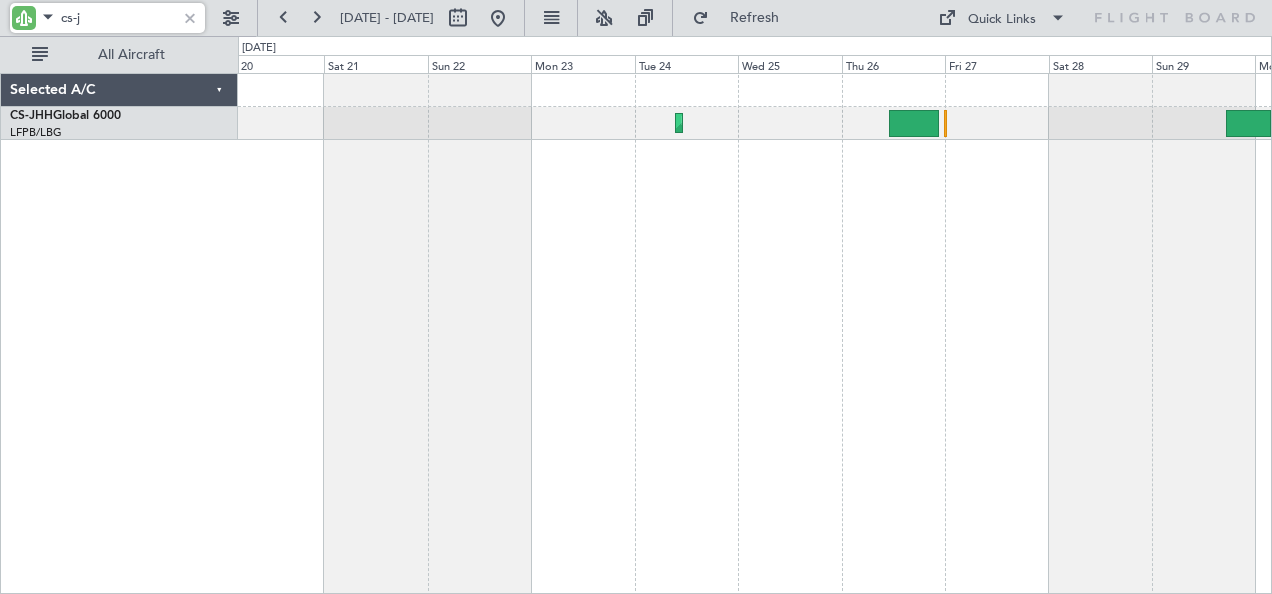 click on "Planned Maint [GEOGRAPHIC_DATA] ([GEOGRAPHIC_DATA])
Planned Maint [GEOGRAPHIC_DATA] ([GEOGRAPHIC_DATA])" 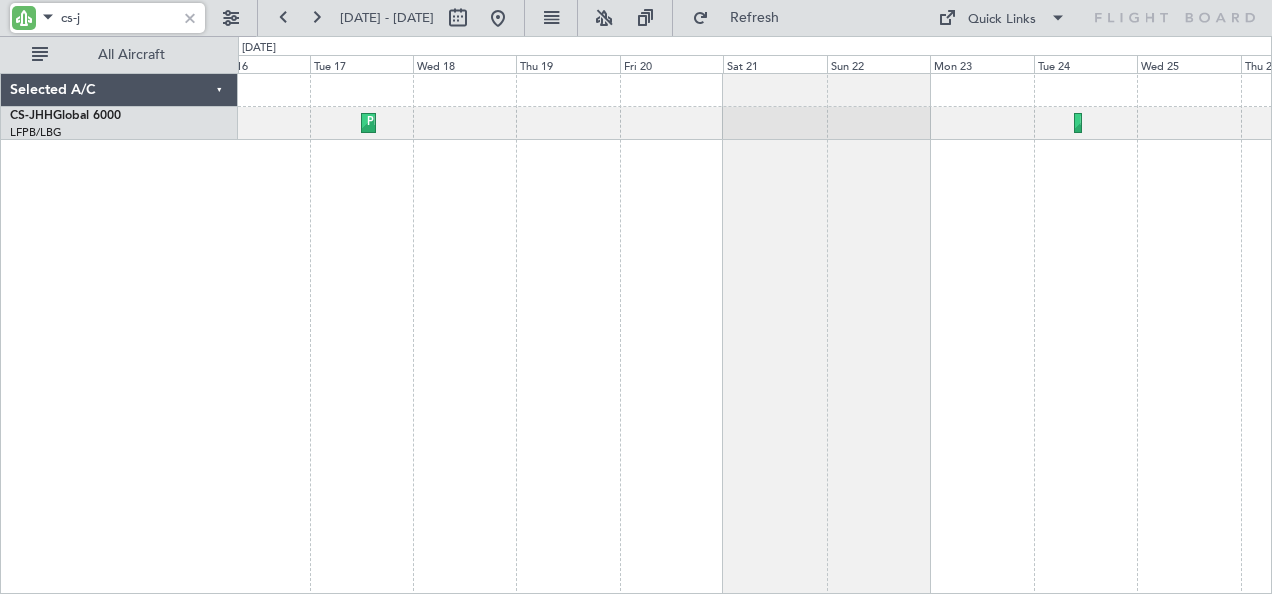 click on "Planned Maint [GEOGRAPHIC_DATA] ([GEOGRAPHIC_DATA])
Planned Maint [GEOGRAPHIC_DATA] ([GEOGRAPHIC_DATA])" 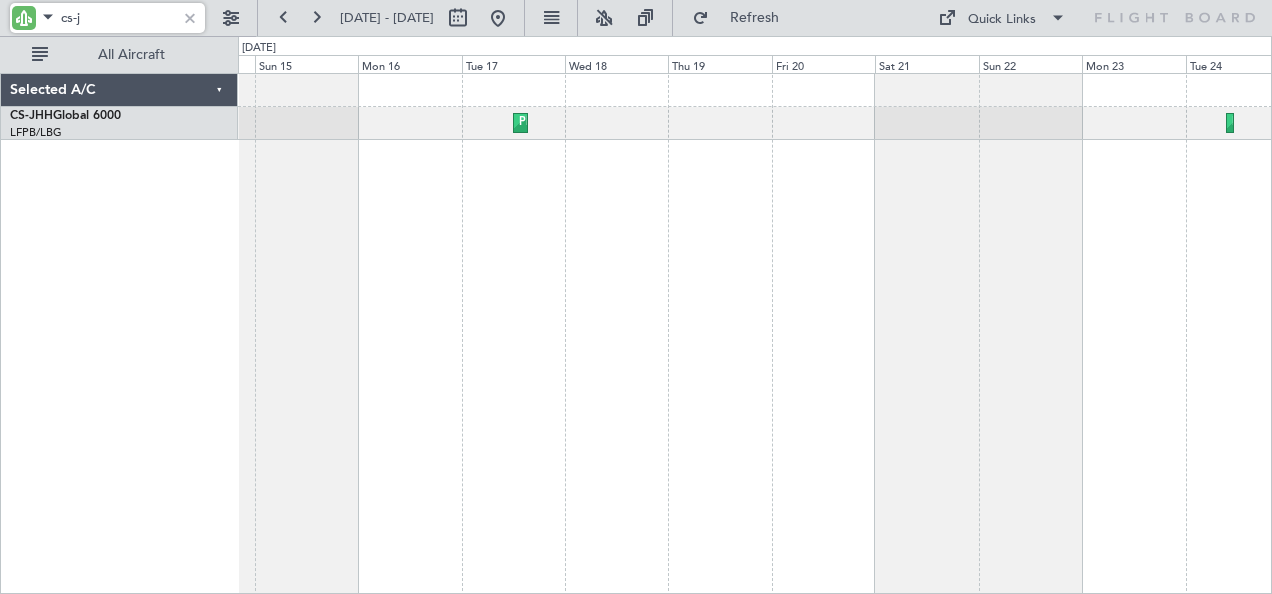 click on "Planned Maint [GEOGRAPHIC_DATA] ([GEOGRAPHIC_DATA])
Planned Maint [GEOGRAPHIC_DATA] ([GEOGRAPHIC_DATA])" 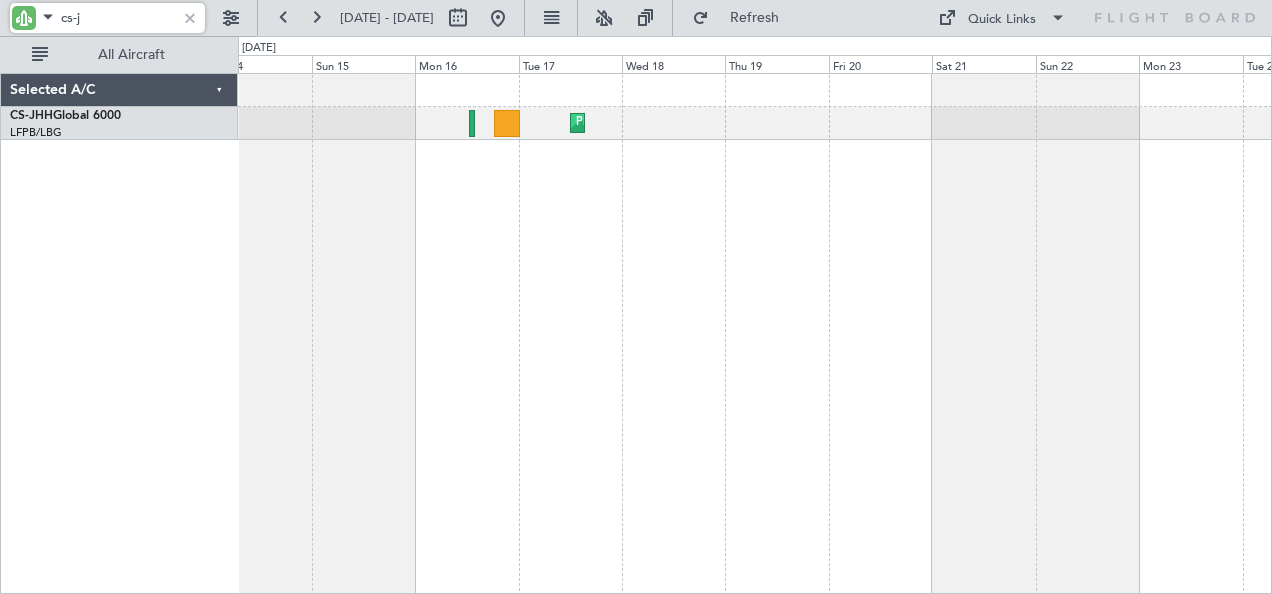 click on "Planned Maint [GEOGRAPHIC_DATA] ([GEOGRAPHIC_DATA])
Planned Maint Geneva ([GEOGRAPHIC_DATA])
Planned Maint [GEOGRAPHIC_DATA] ([GEOGRAPHIC_DATA])" 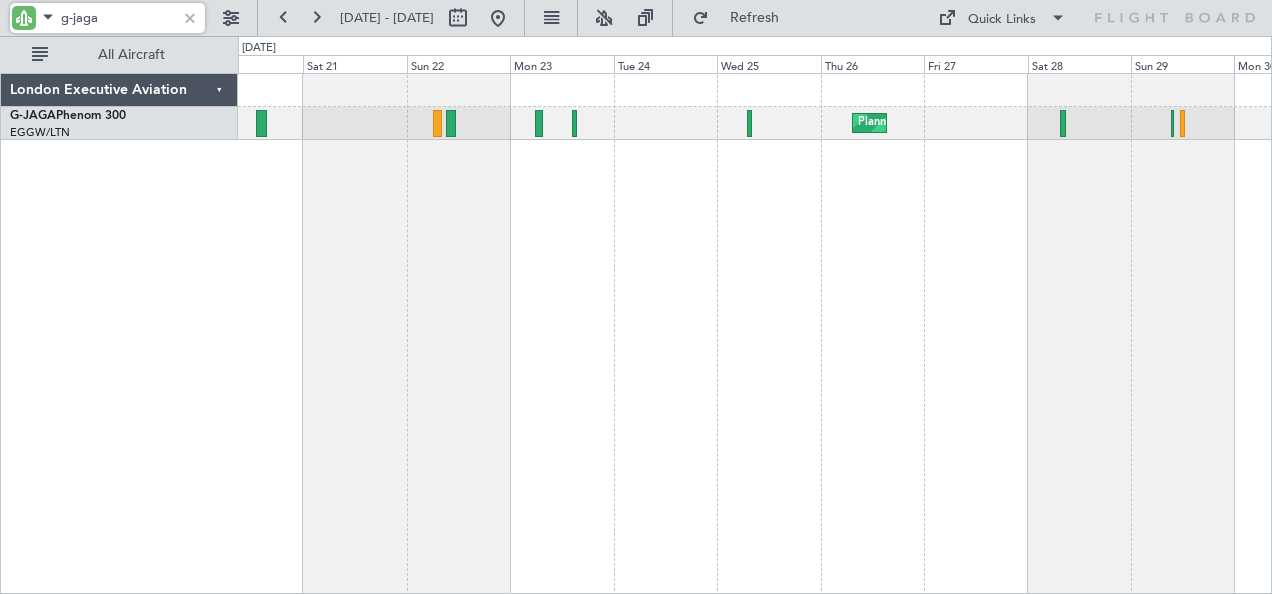 click on "Planned Maint [GEOGRAPHIC_DATA] ([GEOGRAPHIC_DATA])
London Executive Aviation
G-JAGA  Phenom 300
EGGW/LTN
[GEOGRAPHIC_DATA] ([GEOGRAPHIC_DATA])
0 0 Fri 20 Sat 21 Sun 22 Mon 23 Tue 24 Wed 25 [DATE] Fri 27 Sat 28 Sun 29 Mon 30
530060
P2/5
Completed
LMJ66H
Pos Charter
DNMM / [GEOGRAPHIC_DATA] ([PERSON_NAME])
CS-JHH
05:40
+00:05
LFPB / LBG
Paris ([GEOGRAPHIC_DATA])
Estimated Times
[DATE] 13:40
Z
[DATE] 19:40
[DATE] 14:40
L
[DATE] 21:40
Actual Times
[DATE] 18:26
Z
[DATE] 00:31
[DATE] 19:26
L
[DATE] 02:31" 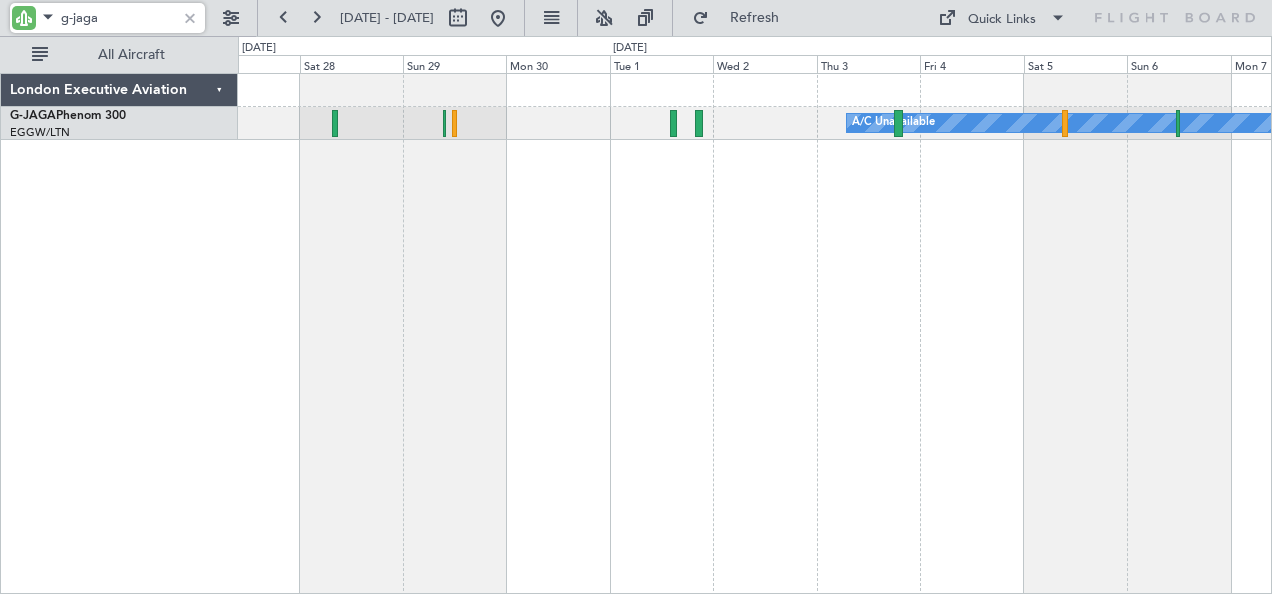 click on "A/C Unavailable
Planned Maint [GEOGRAPHIC_DATA] ([GEOGRAPHIC_DATA])
Planned Maint [GEOGRAPHIC_DATA] ([GEOGRAPHIC_DATA])
[GEOGRAPHIC_DATA] ([GEOGRAPHIC_DATA])
London Executive Aviation
G-JAGA  Phenom 300
EGGW/LTN
[GEOGRAPHIC_DATA] ([GEOGRAPHIC_DATA])
0 0 Fri 27 Sat 28 Sun 29 Mon 30 Tue 1 Wed 2 [DATE] Fri 4 Sat 5 Sun 6 [DATE]
530060
P2/5
Completed
LMJ66H
Pos Charter
DNMM / [GEOGRAPHIC_DATA] ([PERSON_NAME])
CS-JHH
05:40
+00:05
LFPB / LBG
Paris ([GEOGRAPHIC_DATA])
Estimated Times
[DATE] 13:40
Z
[DATE] 19:40
[DATE] 14:40
L
[DATE] 21:40
Actual Times
Z L" 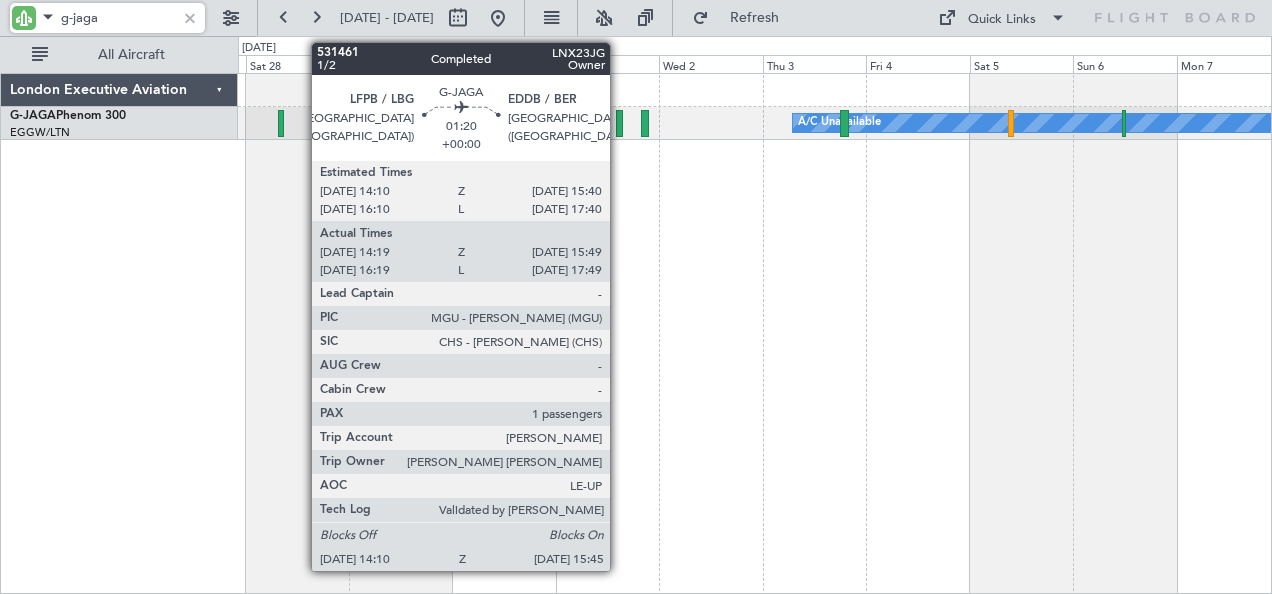 click 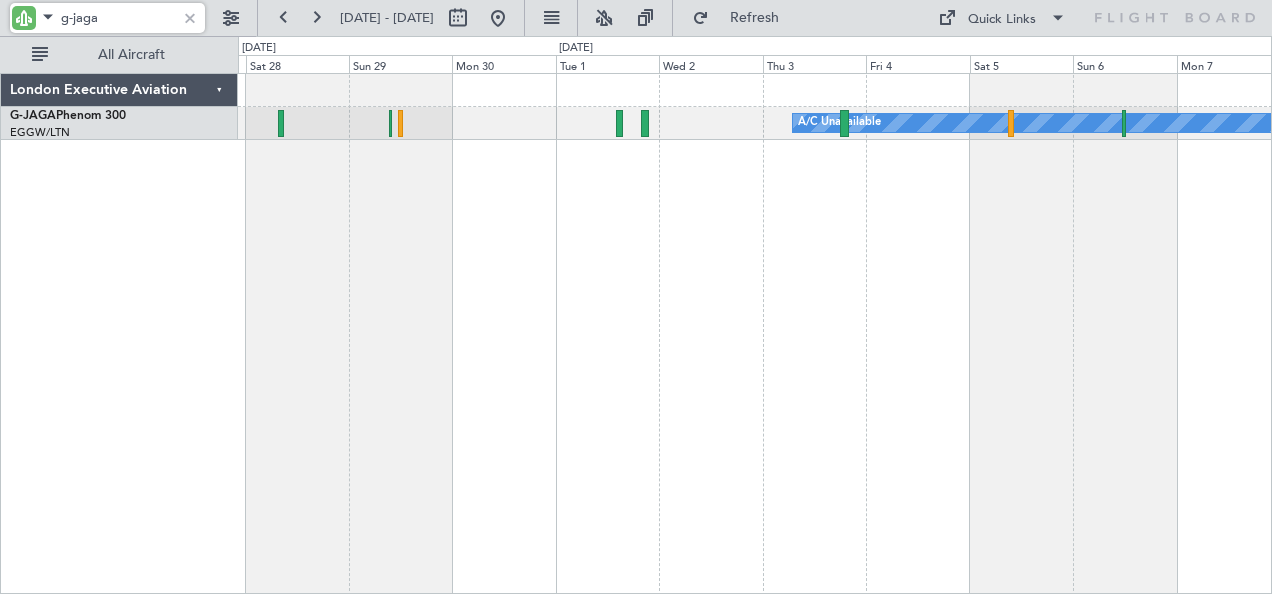 drag, startPoint x: 101, startPoint y: 20, endPoint x: 19, endPoint y: 12, distance: 82.38932 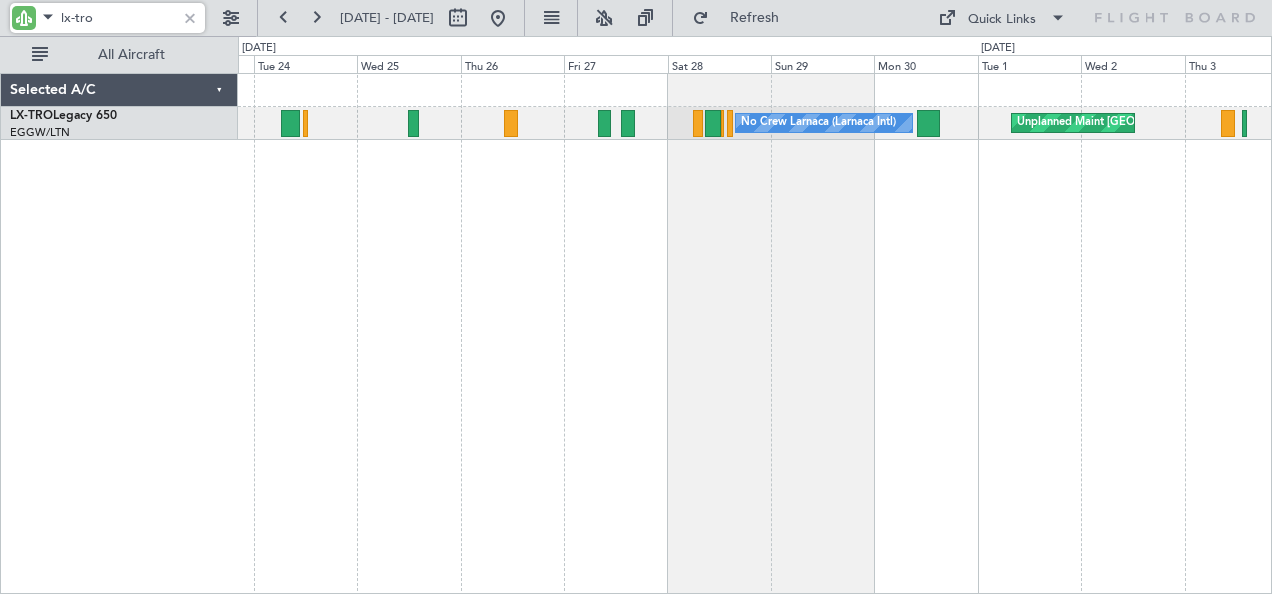 click on "Unplanned Maint [GEOGRAPHIC_DATA] ([GEOGRAPHIC_DATA])
No Crew Larnaca ([GEOGRAPHIC_DATA])" 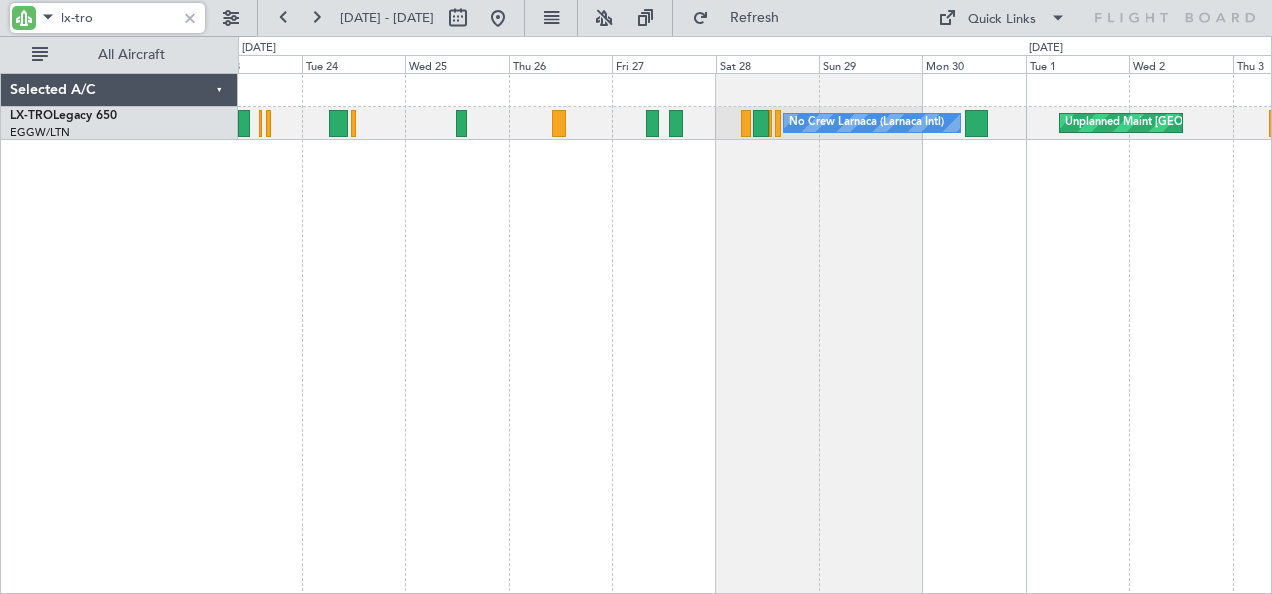 click on "Unplanned Maint [GEOGRAPHIC_DATA] ([GEOGRAPHIC_DATA])
No Crew Larnaca ([GEOGRAPHIC_DATA])
No Crew [GEOGRAPHIC_DATA] ([GEOGRAPHIC_DATA])" 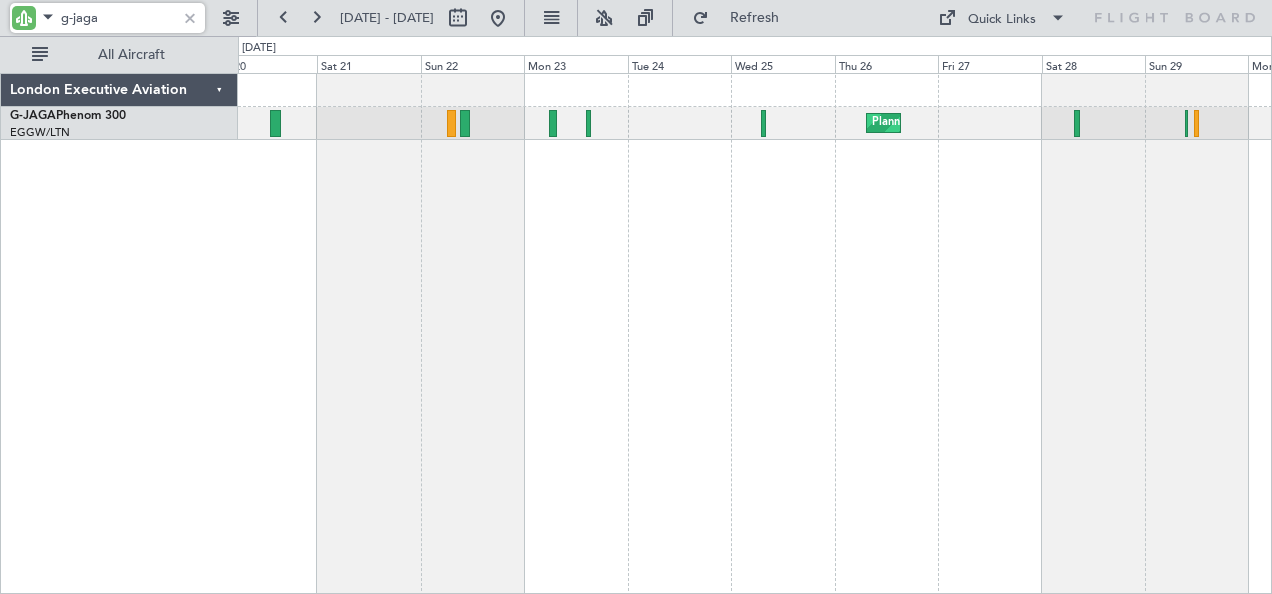 click on "Planned Maint [GEOGRAPHIC_DATA] ([GEOGRAPHIC_DATA])" 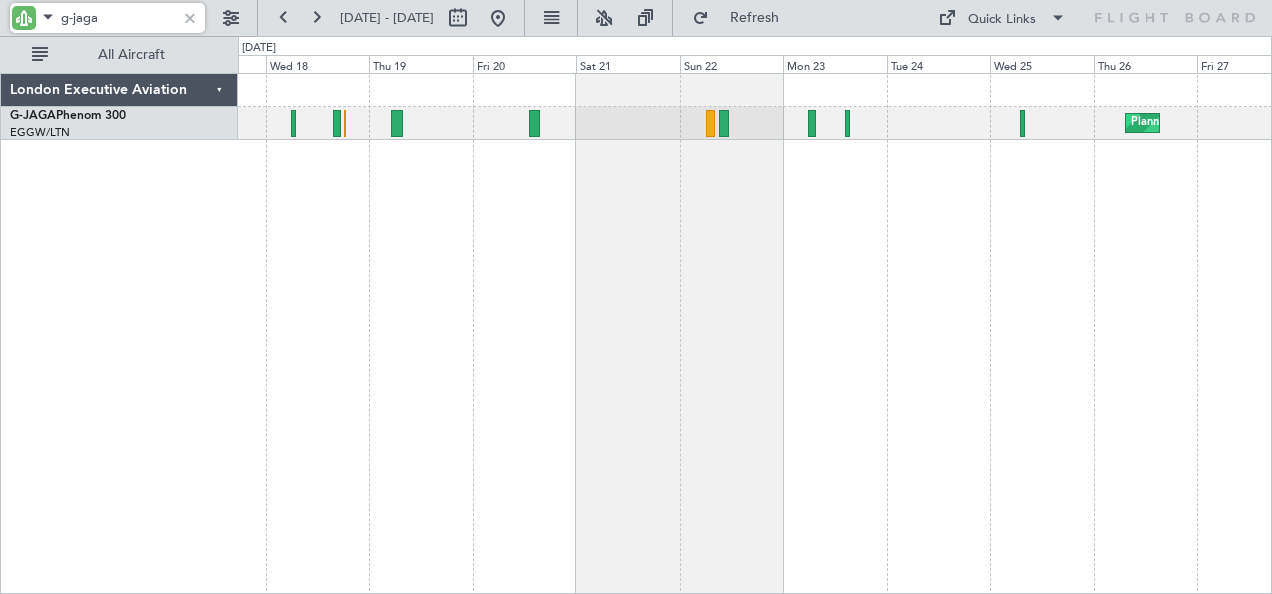 click on "Planned Maint [GEOGRAPHIC_DATA] ([GEOGRAPHIC_DATA])" 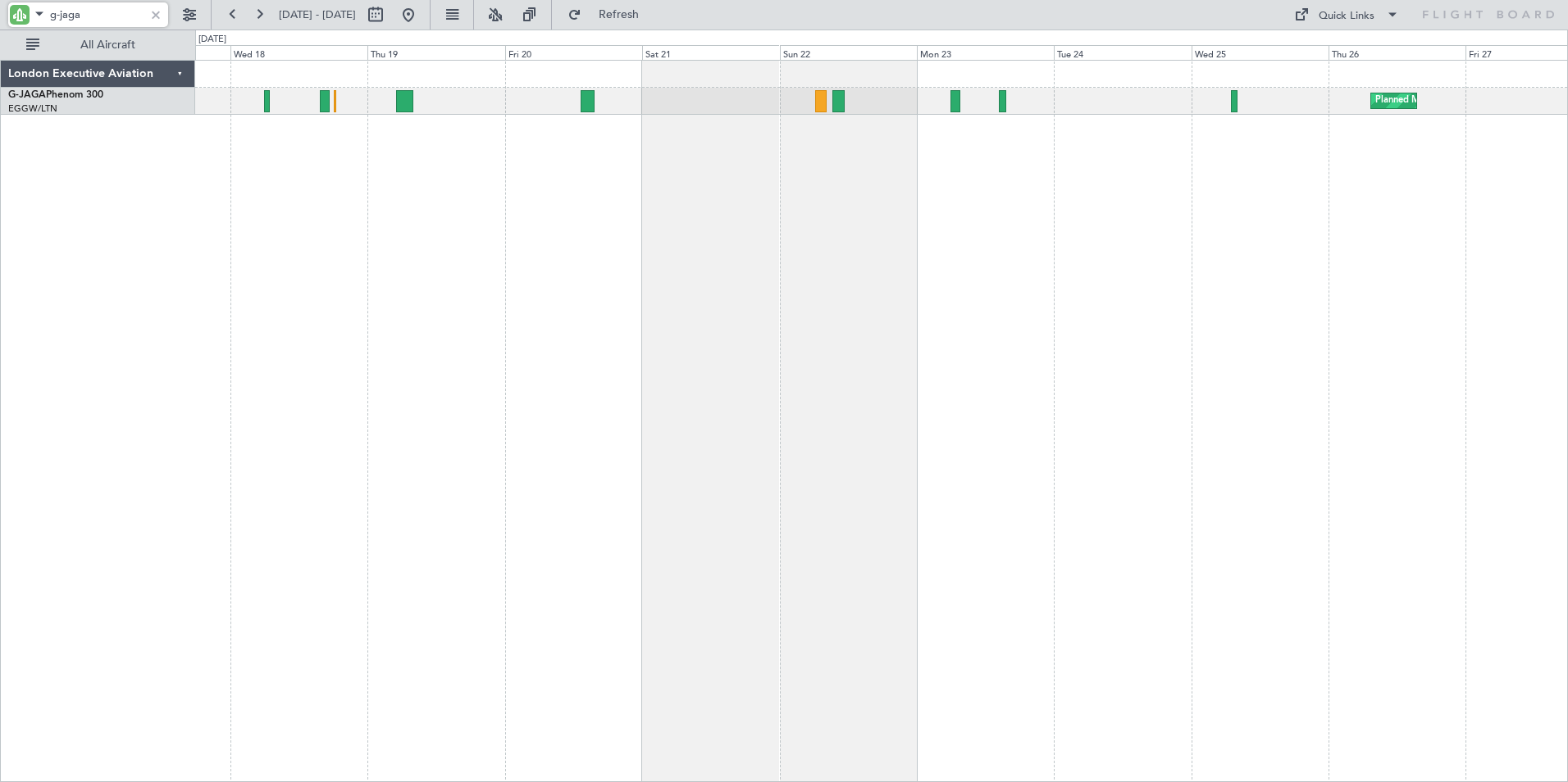 drag, startPoint x: 97, startPoint y: 7, endPoint x: 17, endPoint y: 6, distance: 80.00625 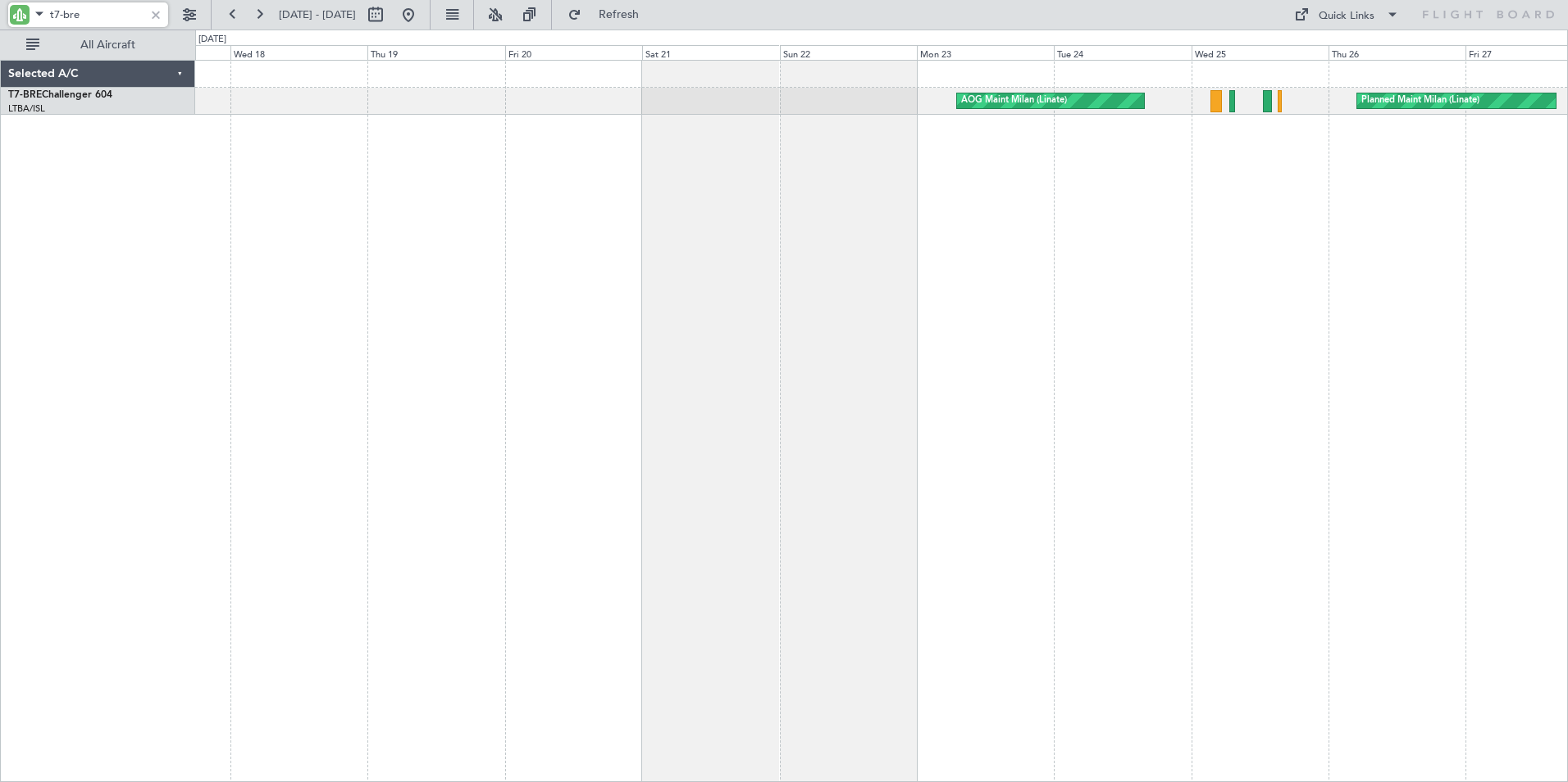 type on "t7-bre" 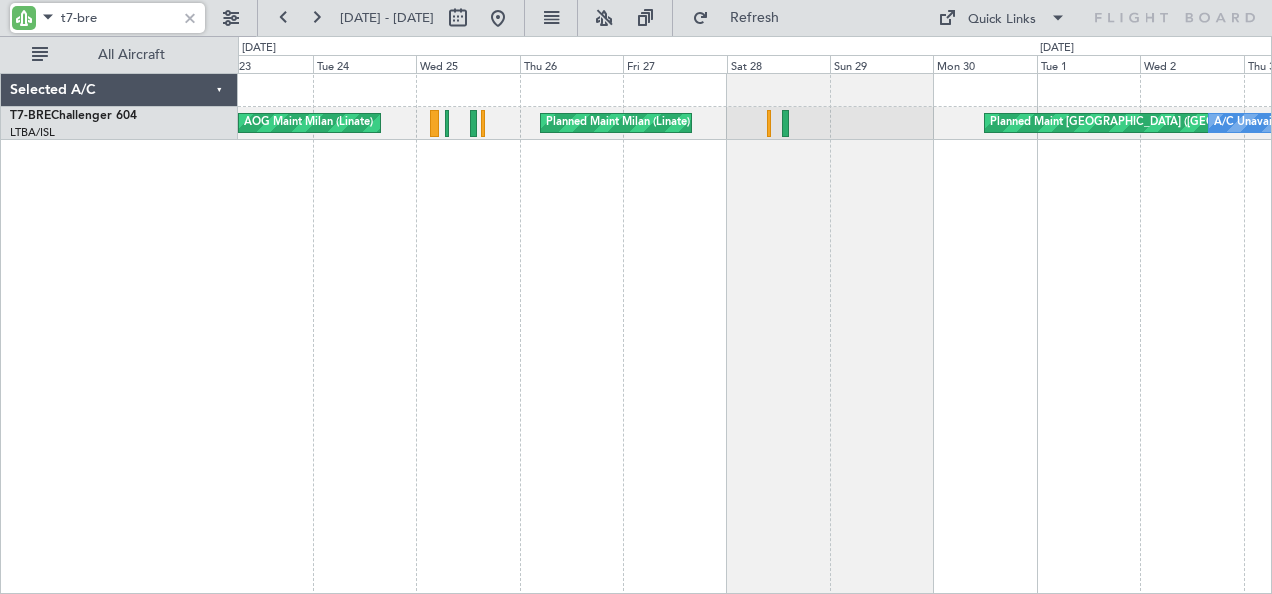 click on "Planned Maint Milan (Linate)
AOG Maint Milan ([GEOGRAPHIC_DATA])
Planned Maint [GEOGRAPHIC_DATA] ([GEOGRAPHIC_DATA])
A/C Unavailable" 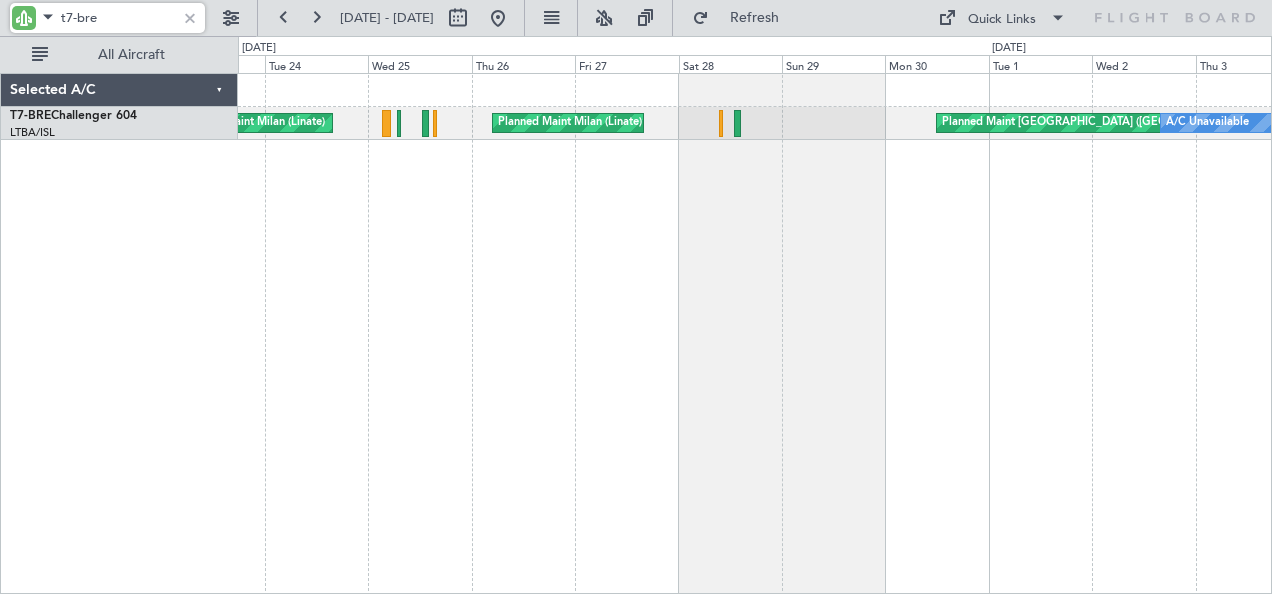 click on "Planned Maint Milan (Linate)
AOG Maint Milan ([GEOGRAPHIC_DATA])
Planned Maint [GEOGRAPHIC_DATA] ([GEOGRAPHIC_DATA])
A/C Unavailable" 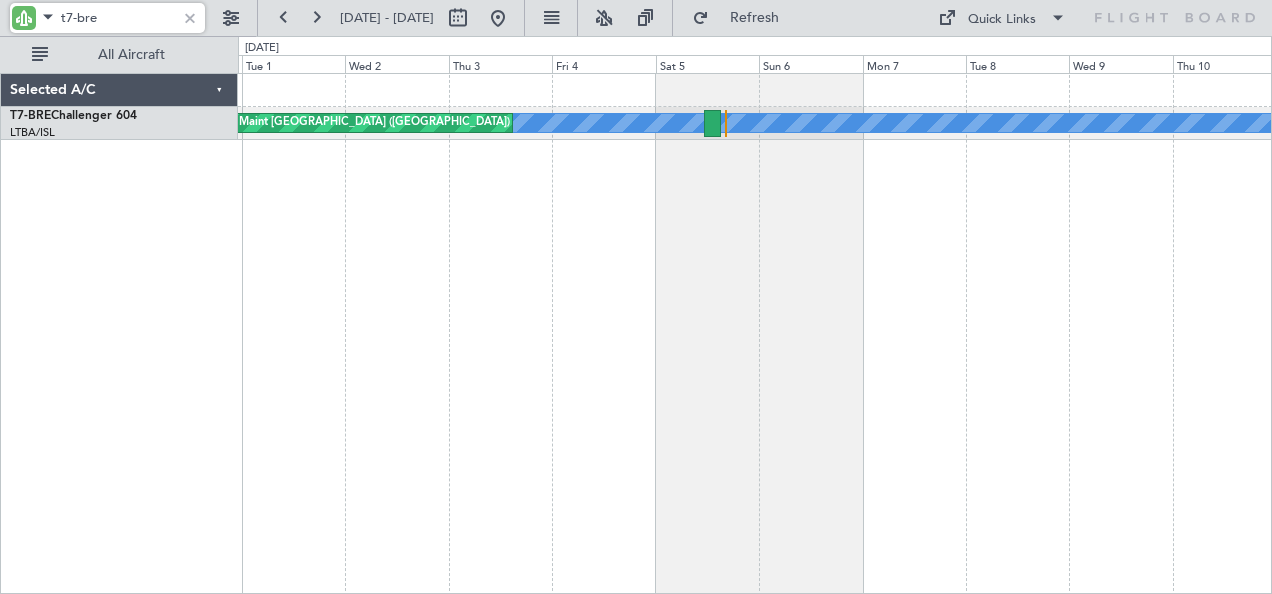 click on "A/C Unavailable
Planned Maint [GEOGRAPHIC_DATA] ([GEOGRAPHIC_DATA])" 